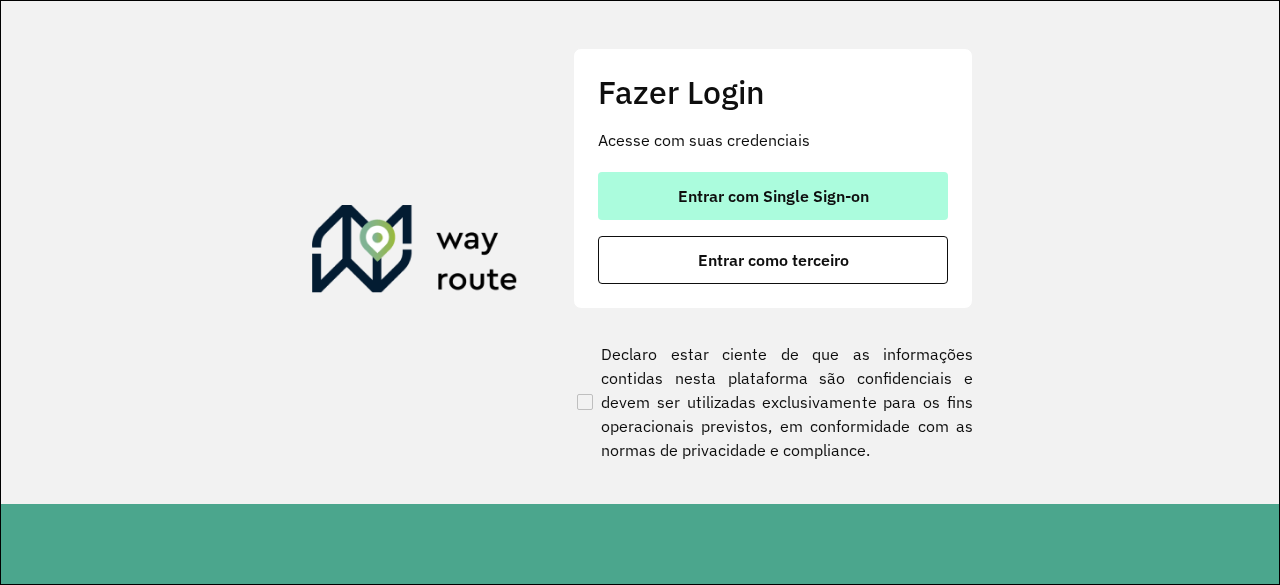 scroll, scrollTop: 0, scrollLeft: 0, axis: both 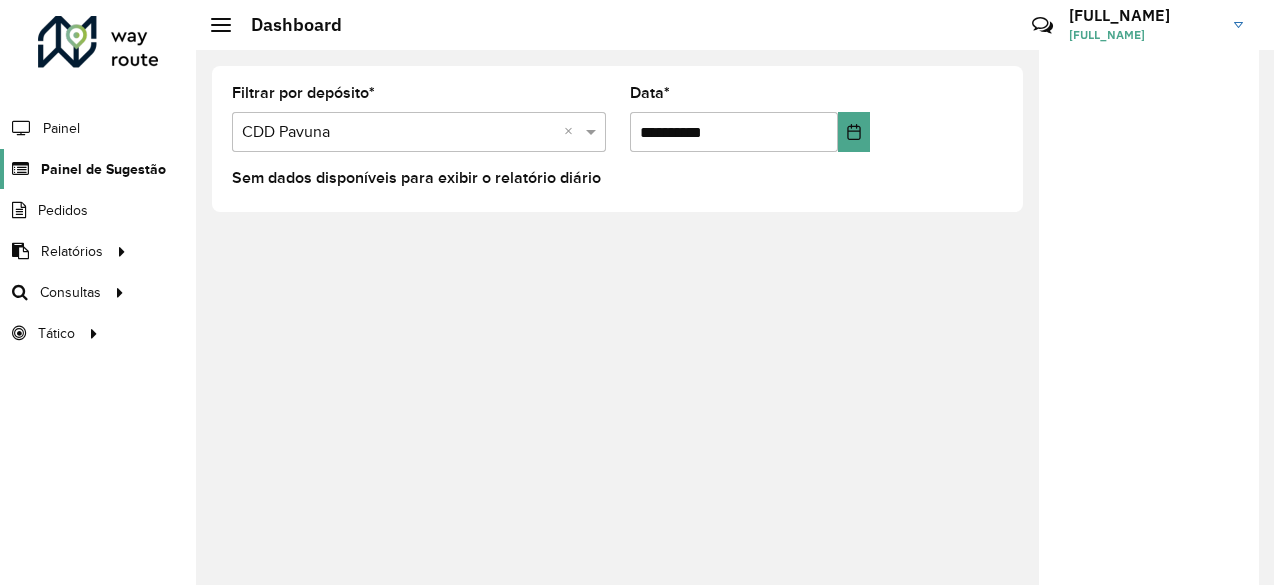 click on "Painel de Sugestão" 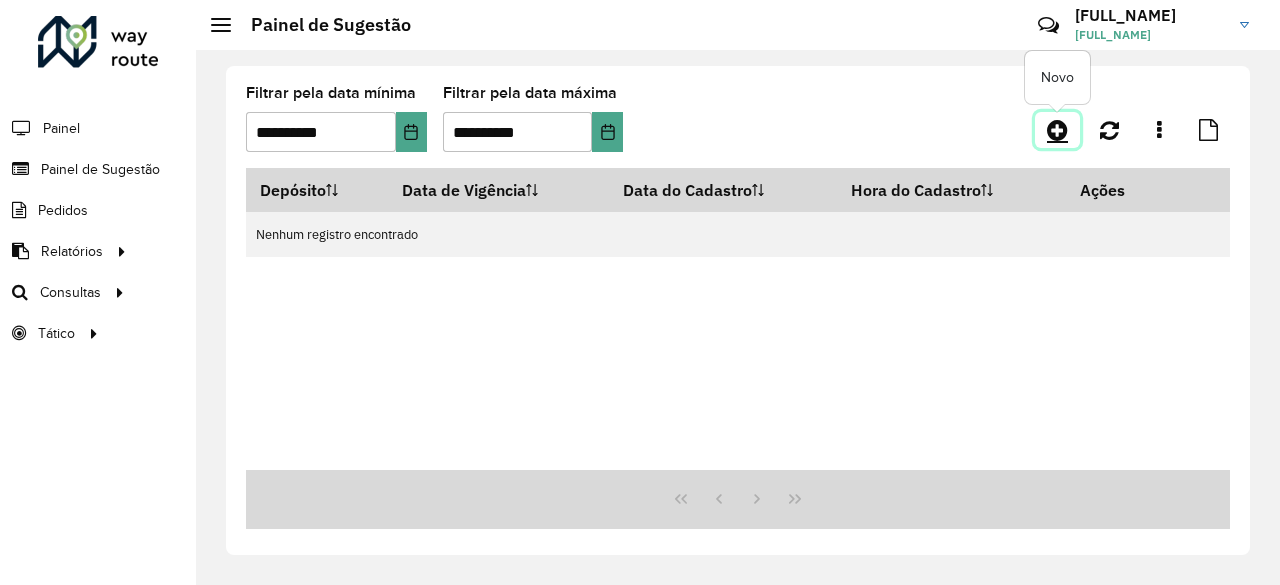 click 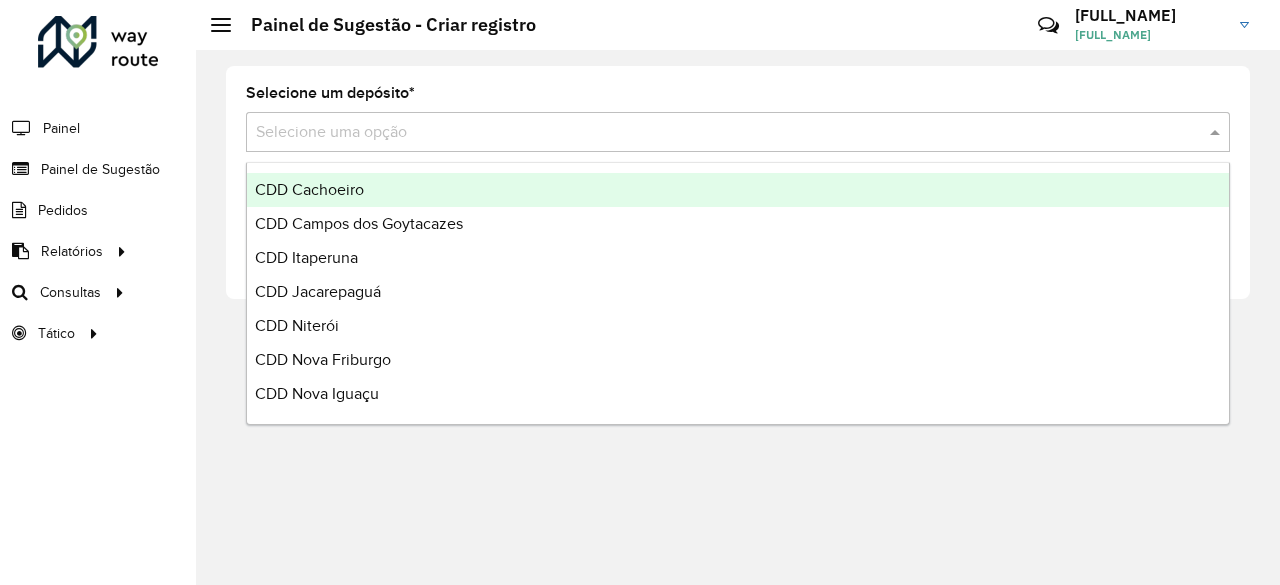 click at bounding box center (718, 133) 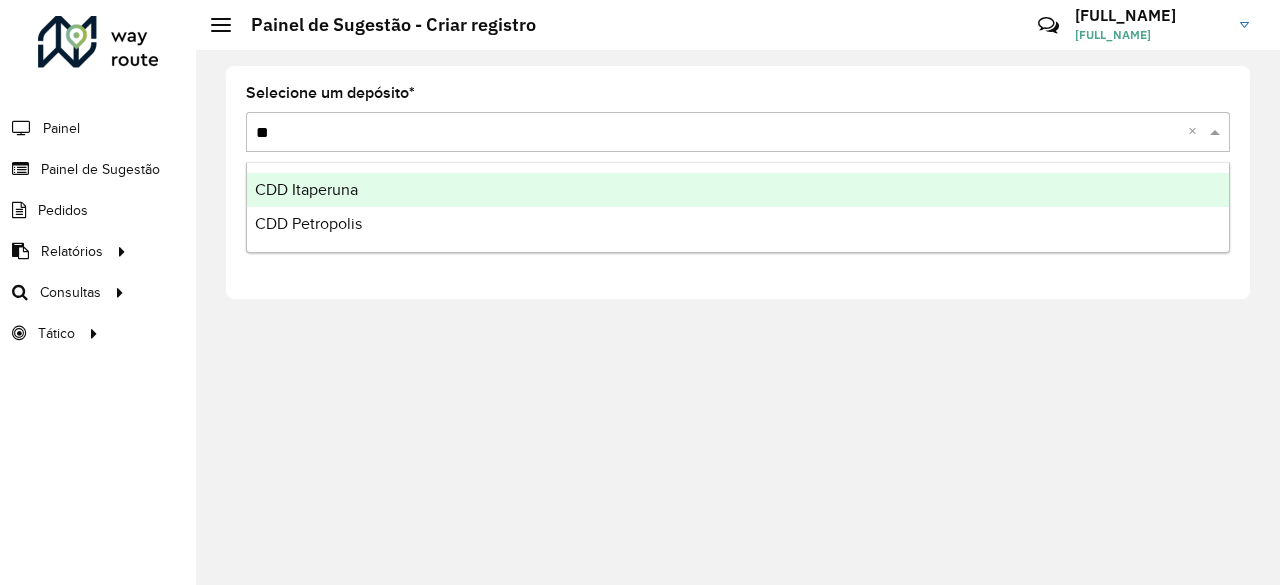 type on "***" 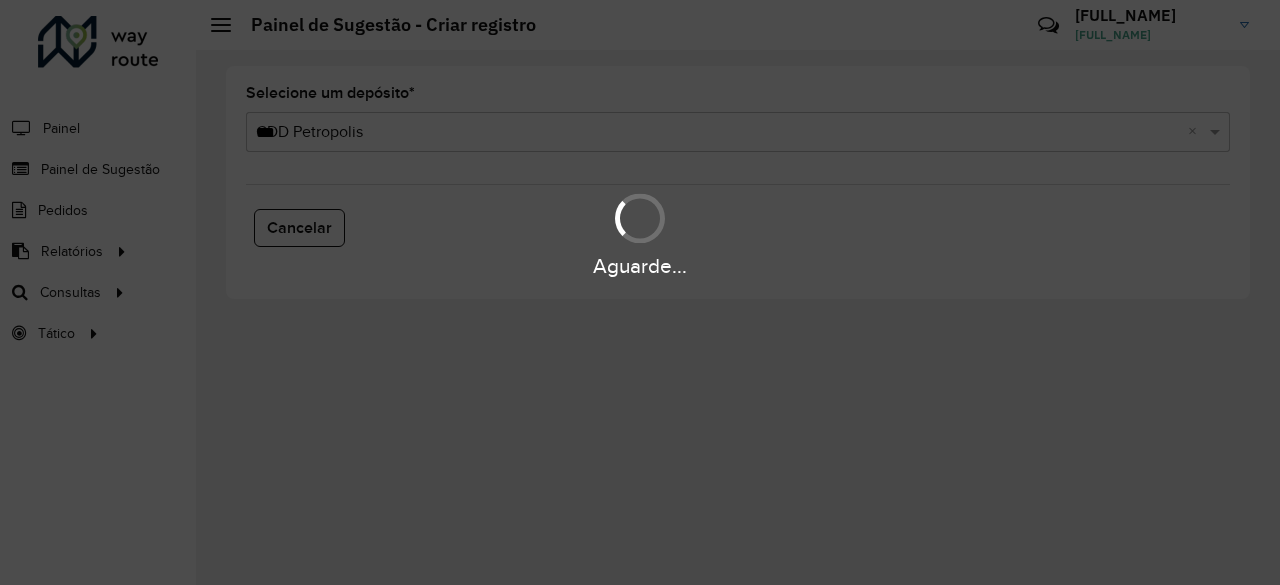 type 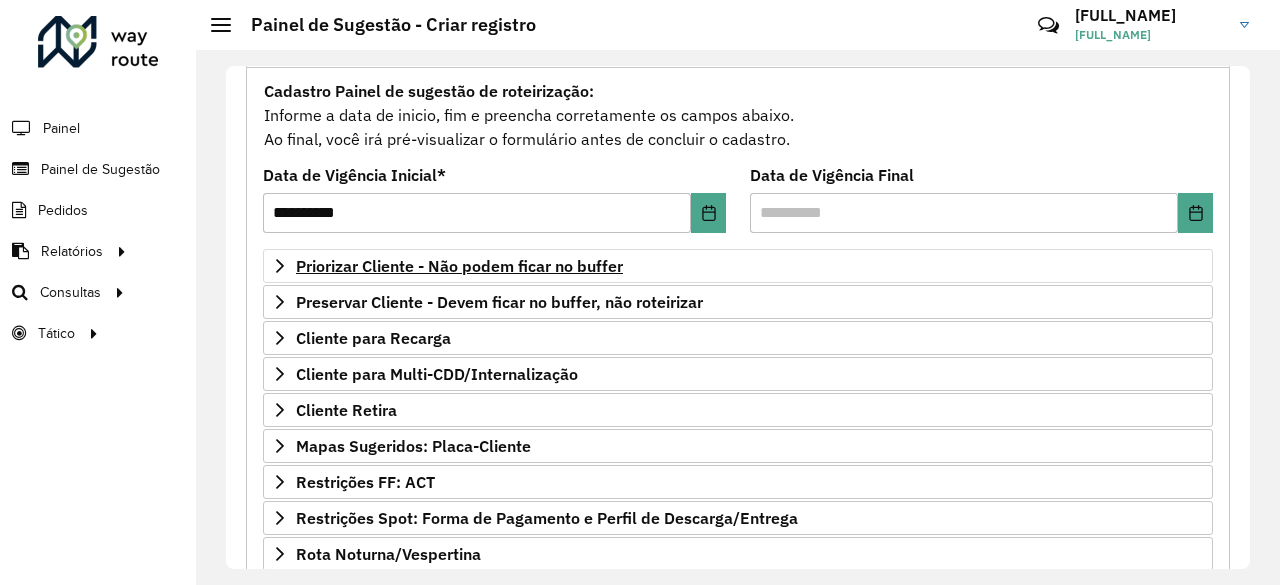scroll, scrollTop: 214, scrollLeft: 0, axis: vertical 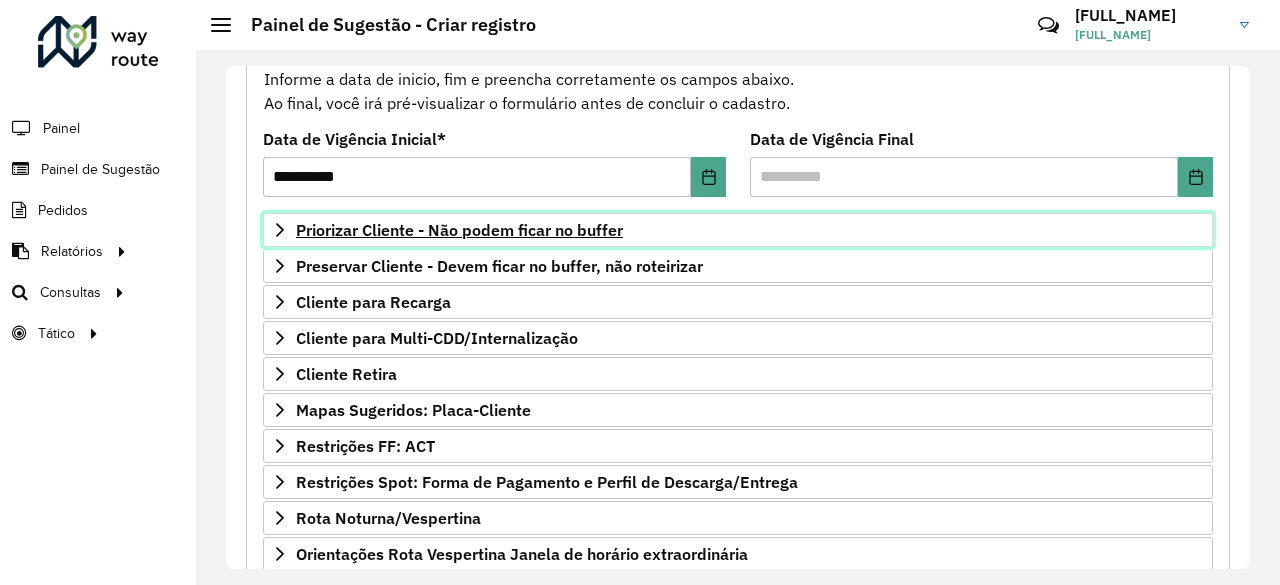 click on "Priorizar Cliente - Não podem ficar no buffer" at bounding box center [738, 230] 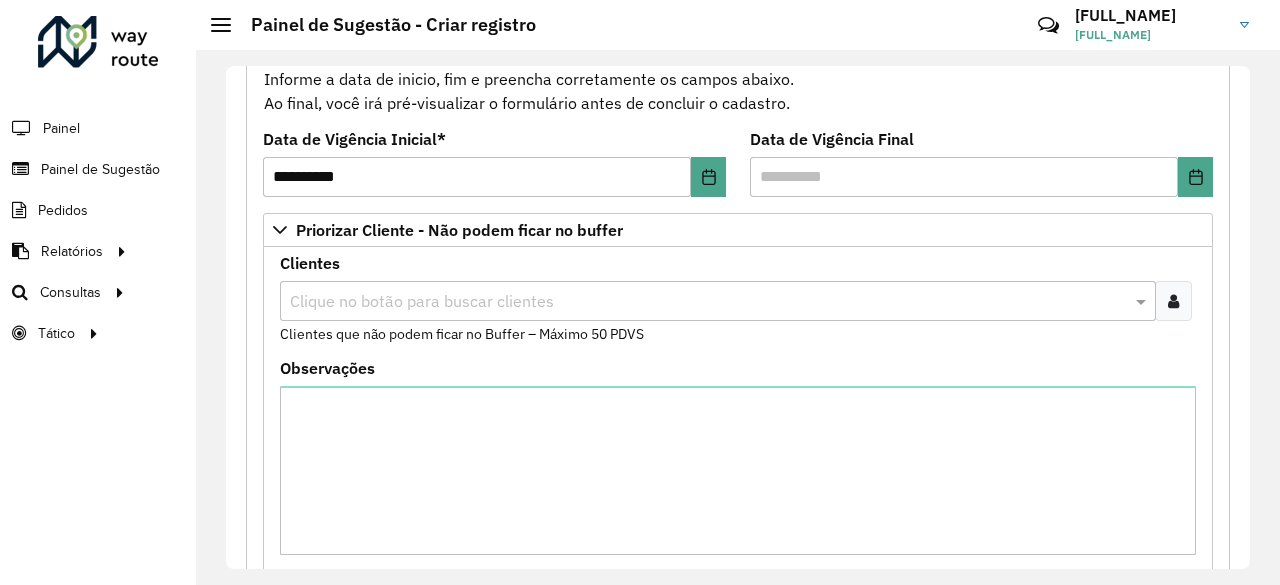 click at bounding box center (708, 302) 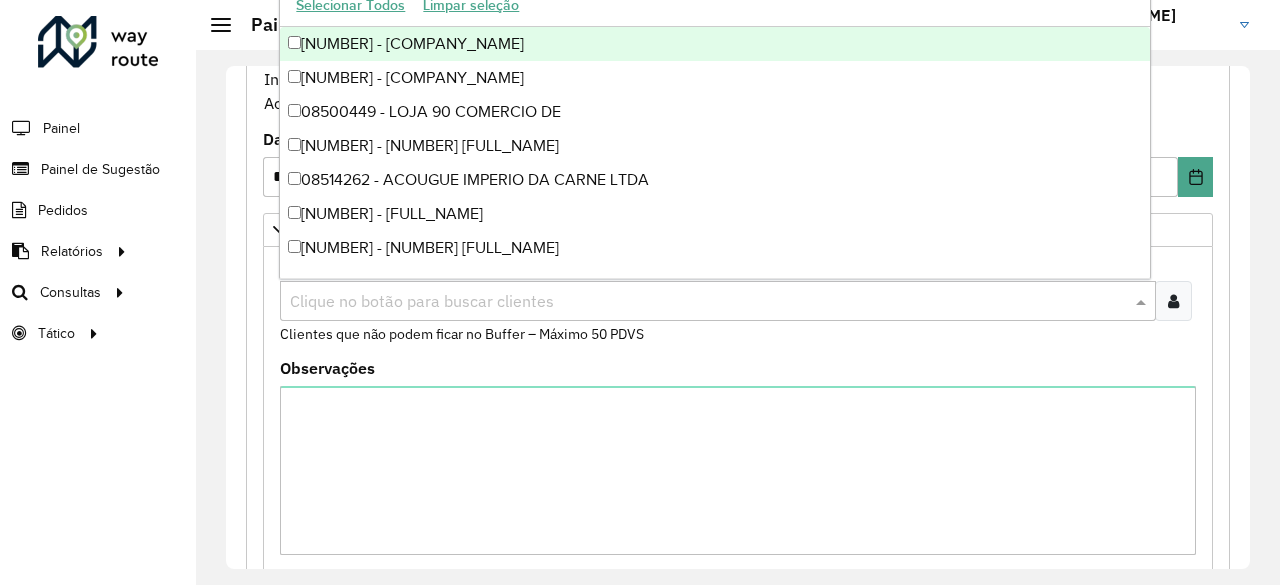 paste on "*****" 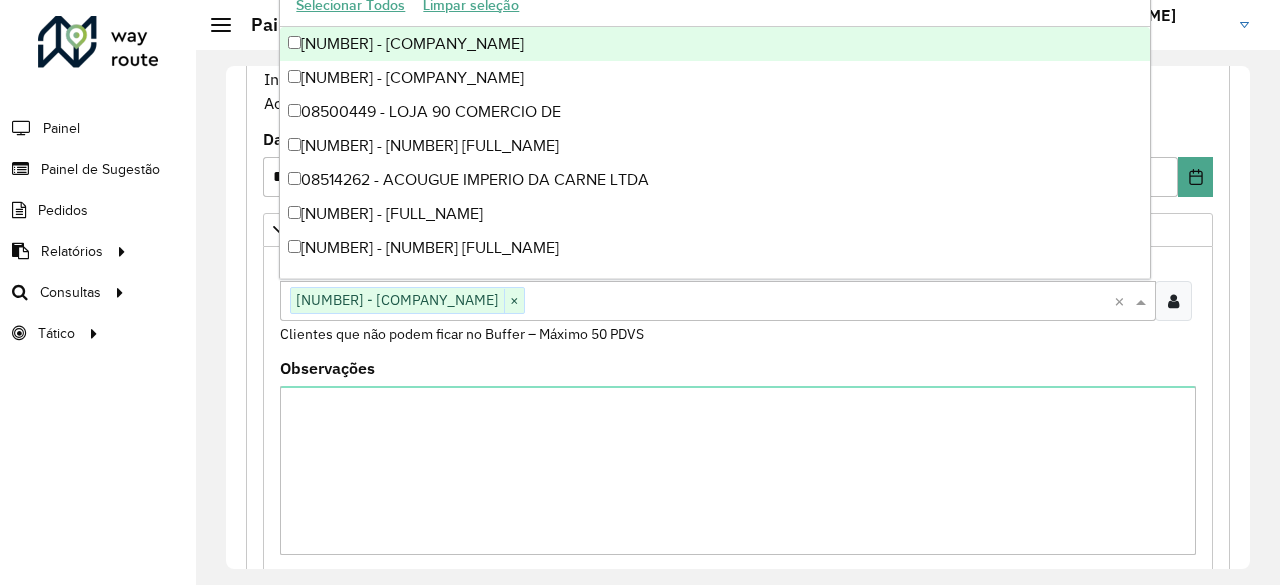 paste on "***" 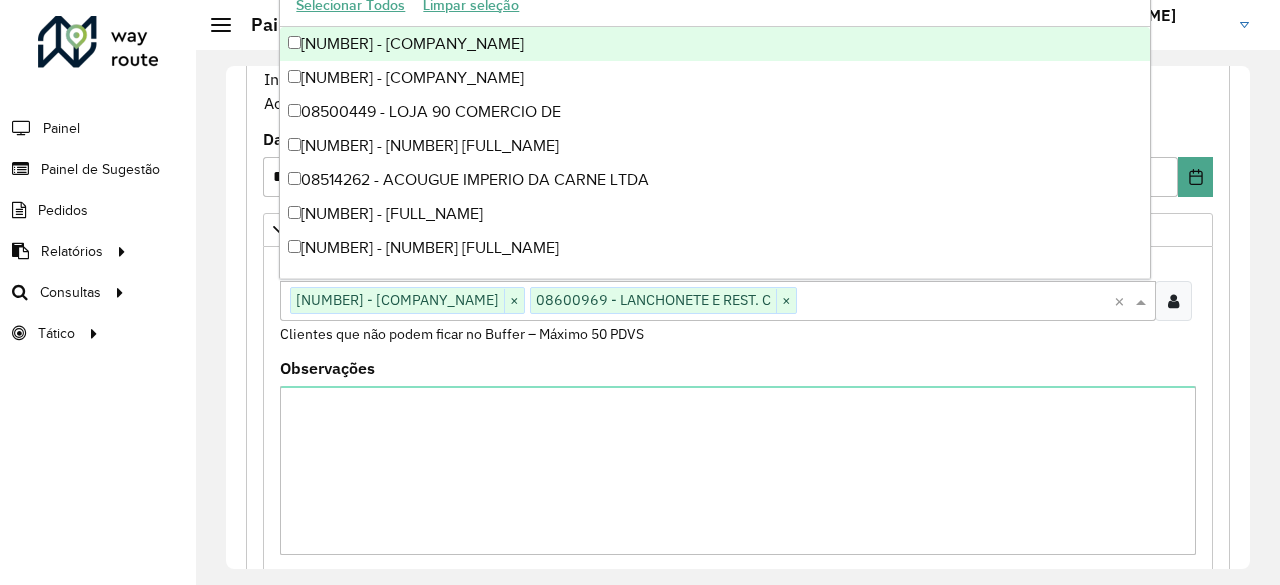 paste on "*****" 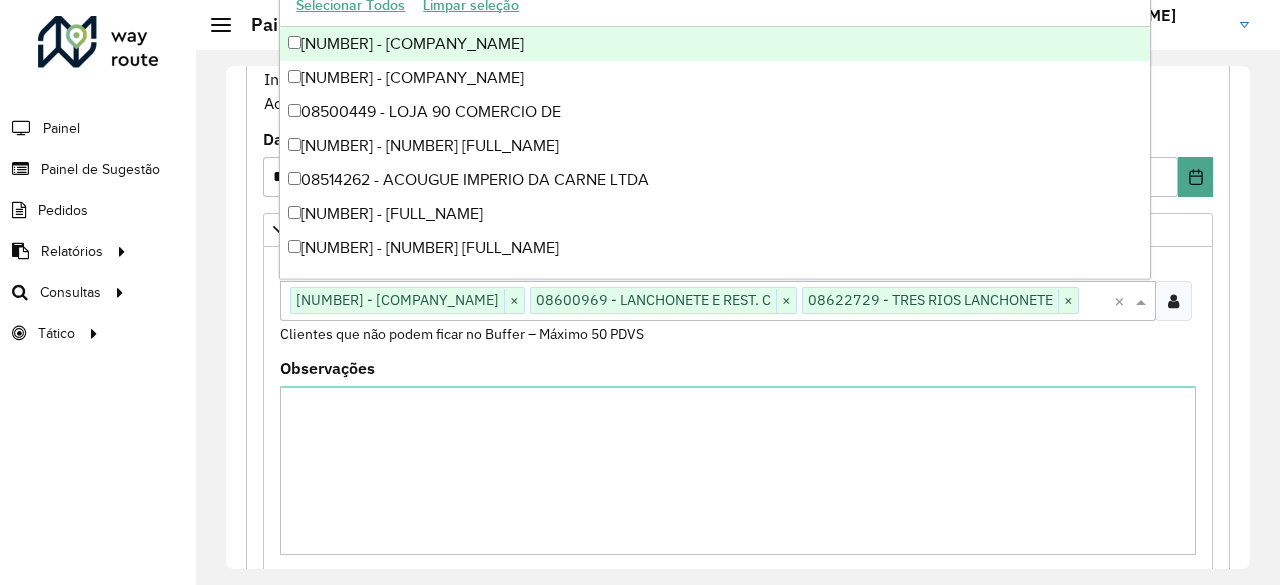 paste on "****" 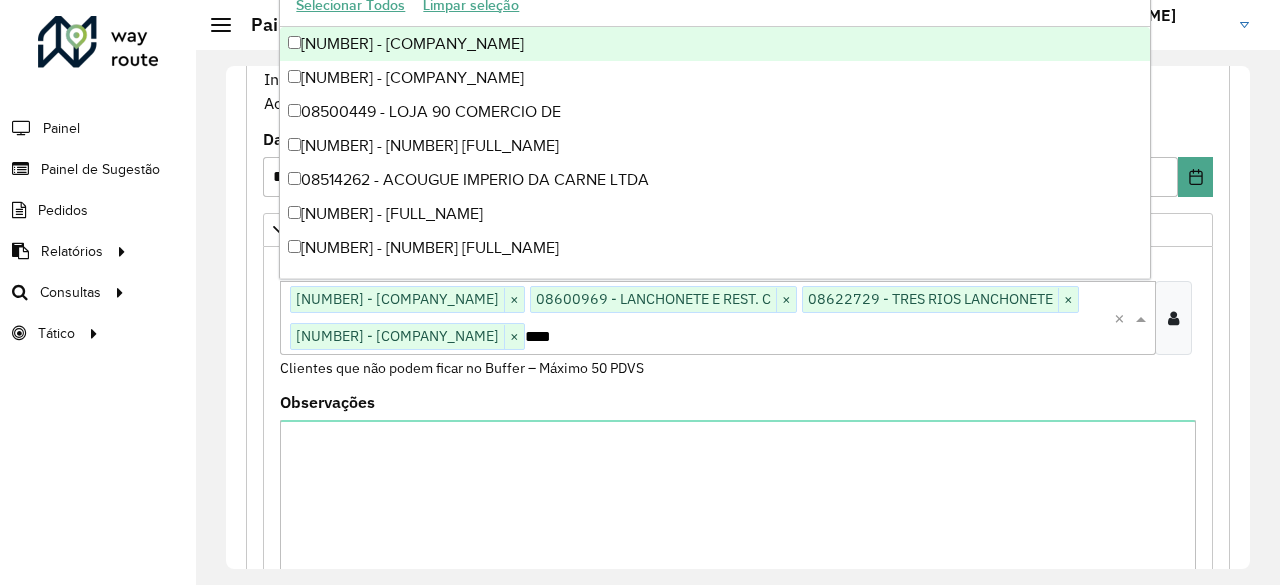 scroll, scrollTop: 0, scrollLeft: 0, axis: both 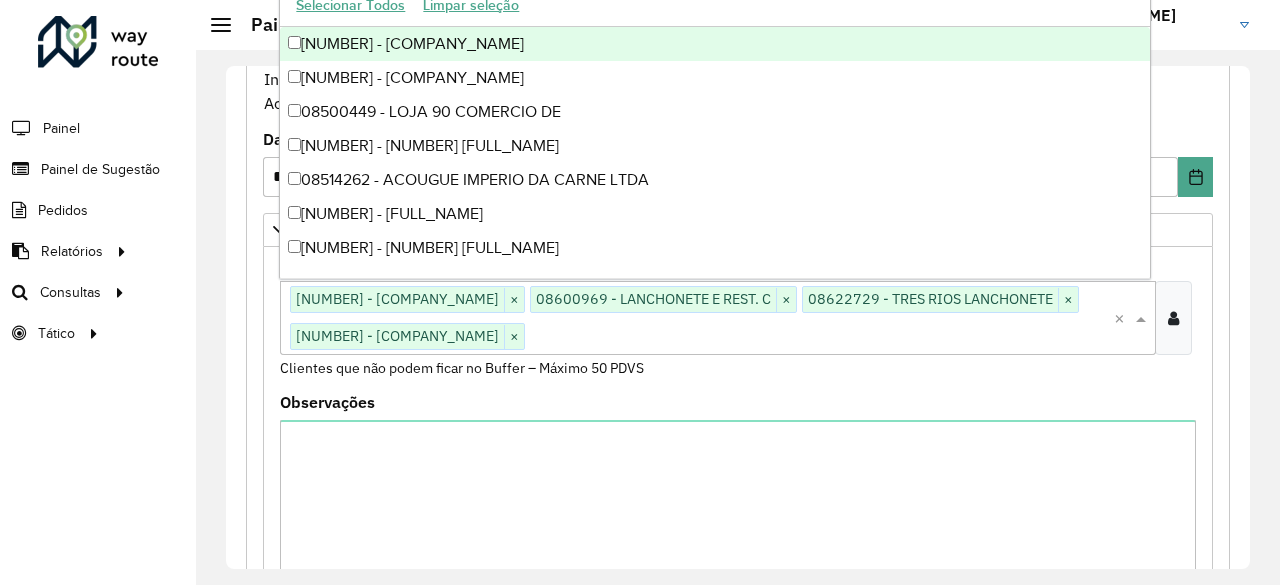 paste on "****" 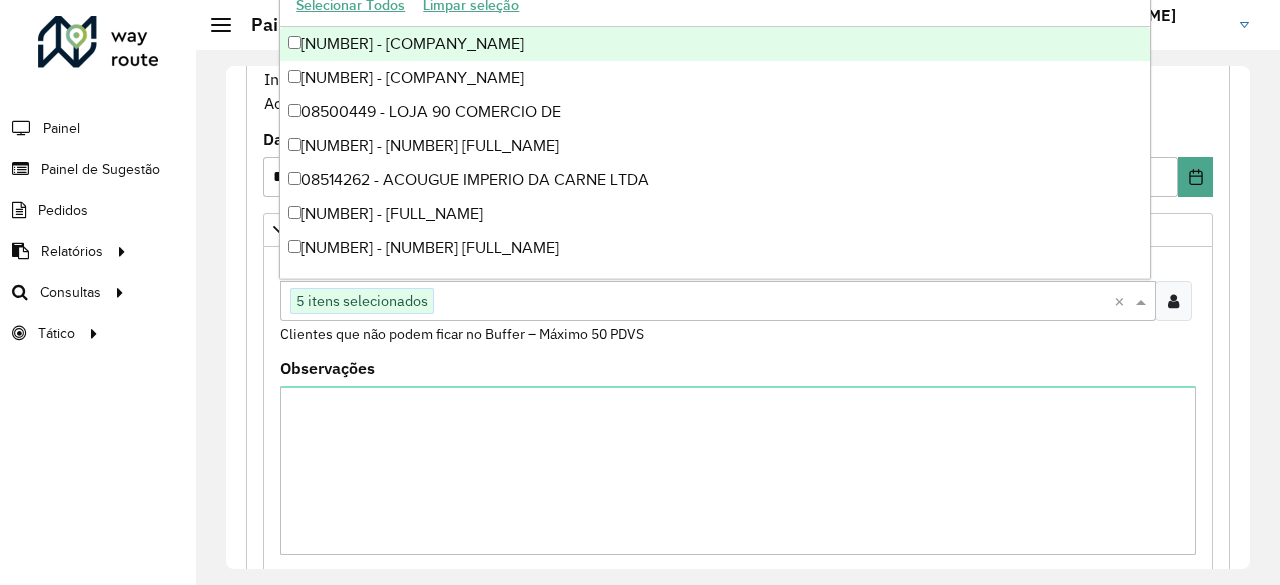 paste on "***" 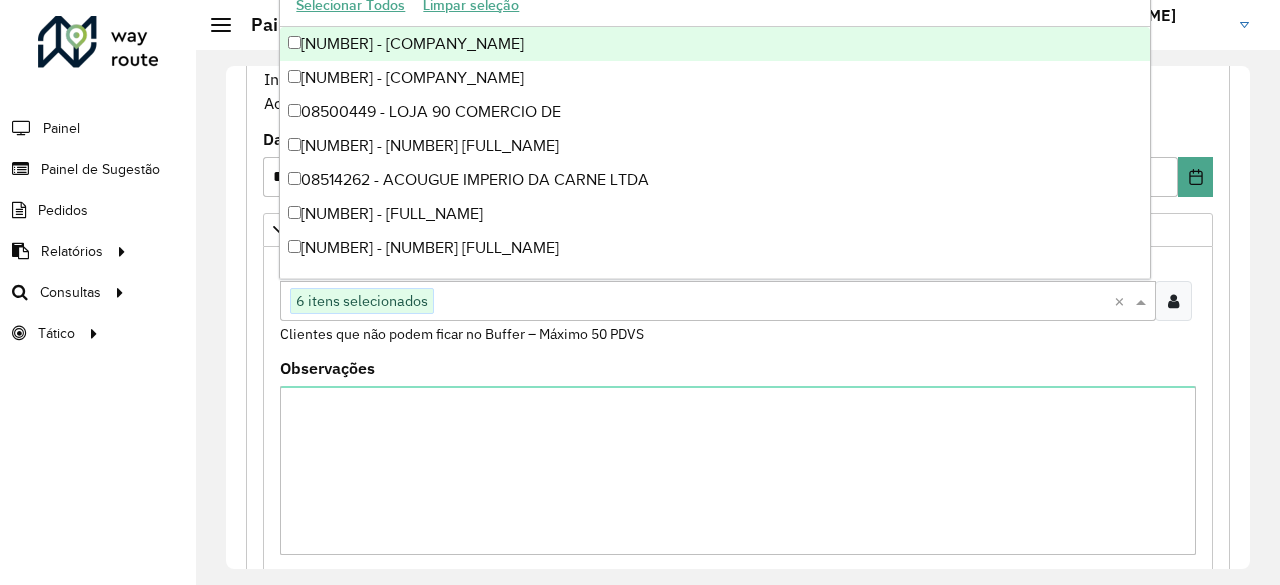 paste on "*****" 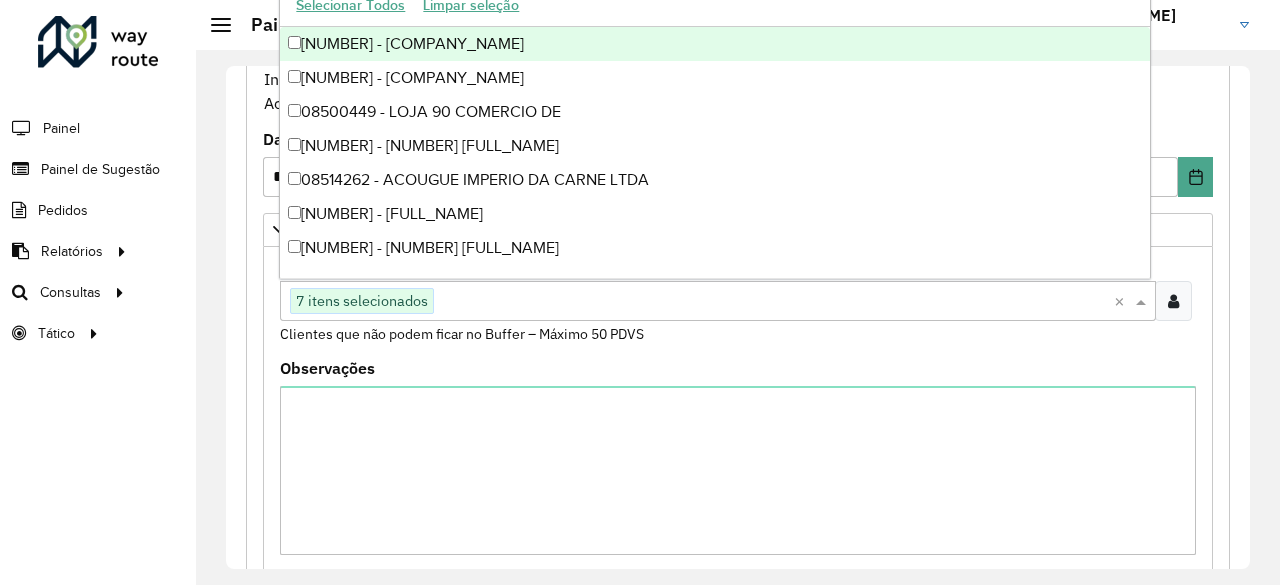 paste on "***" 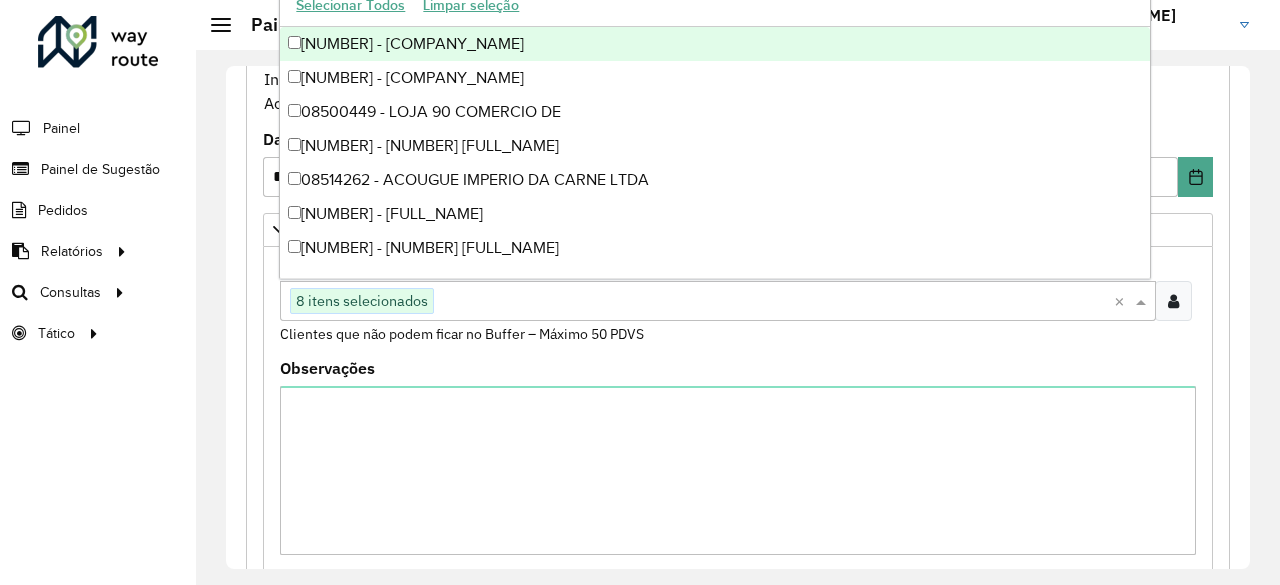 paste on "***" 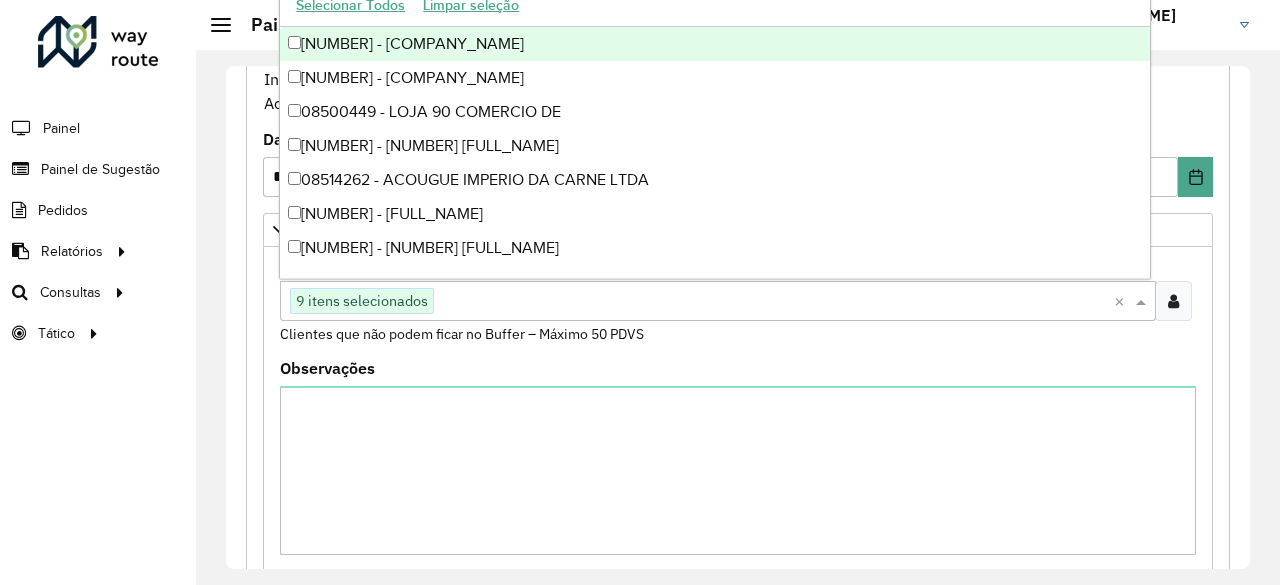 paste on "****" 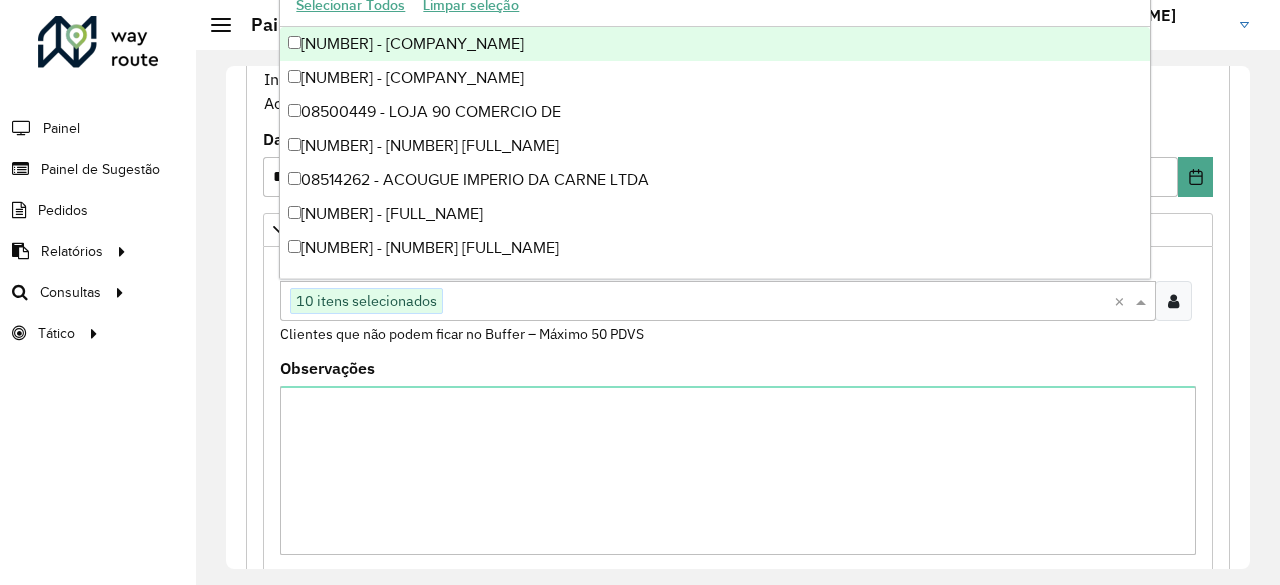 paste on "*****" 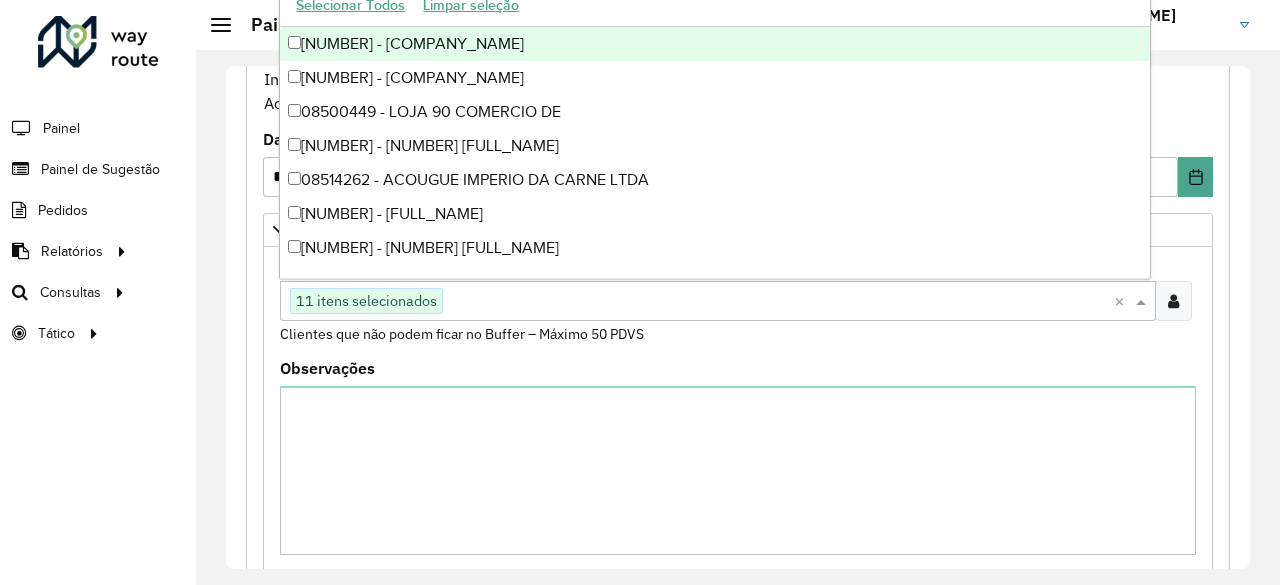 paste on "*****" 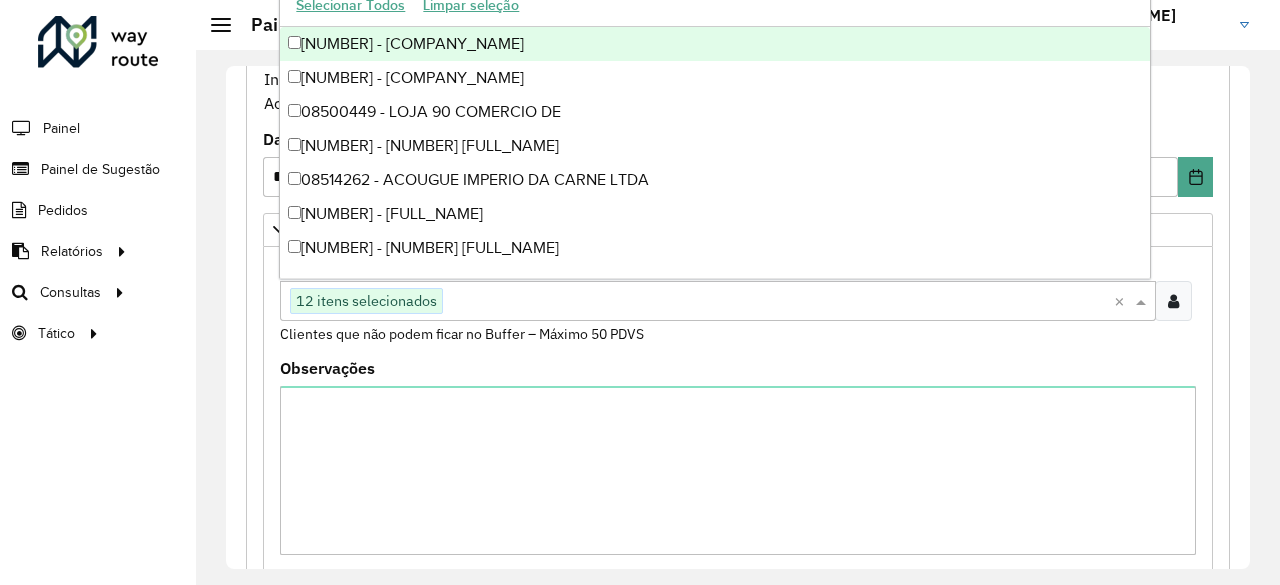paste on "*****" 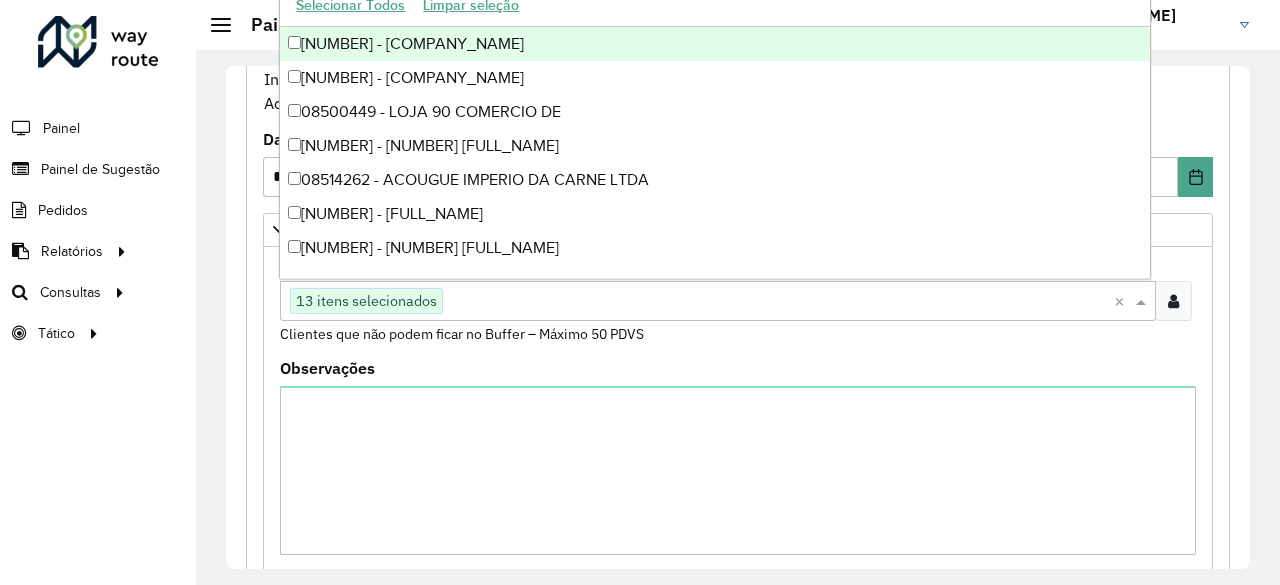 paste on "****" 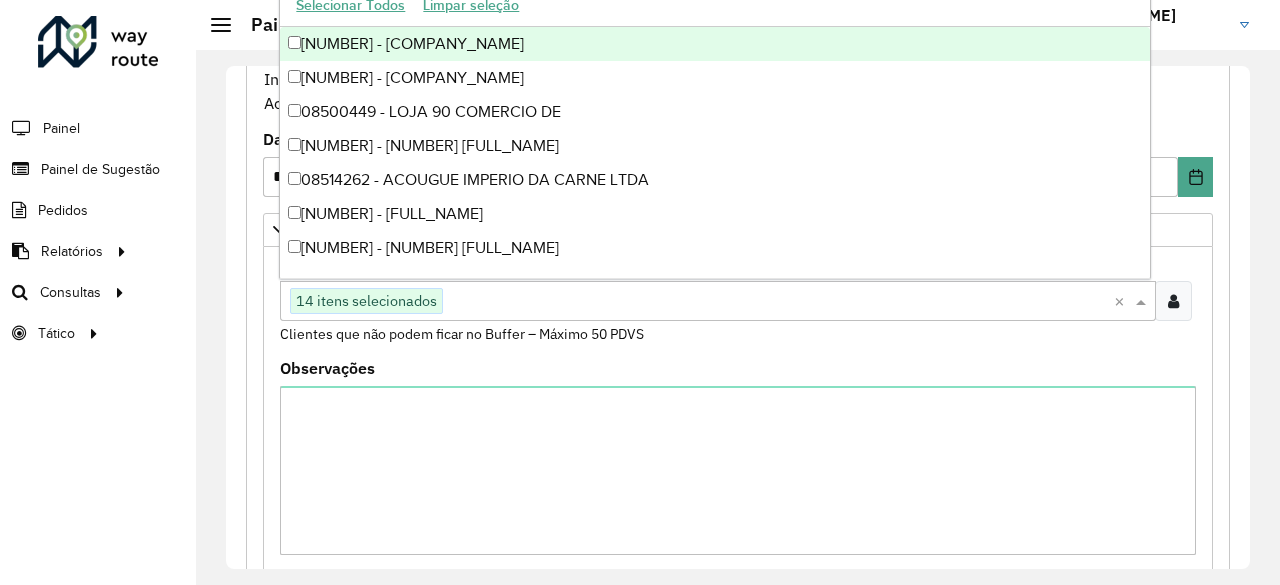 paste on "****" 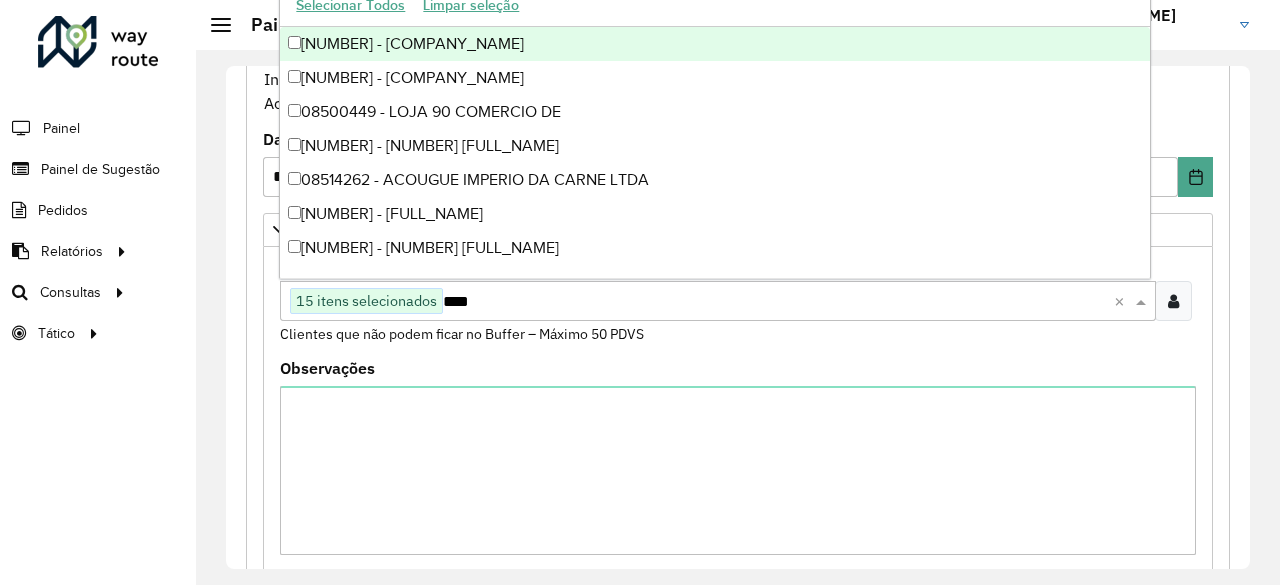 type 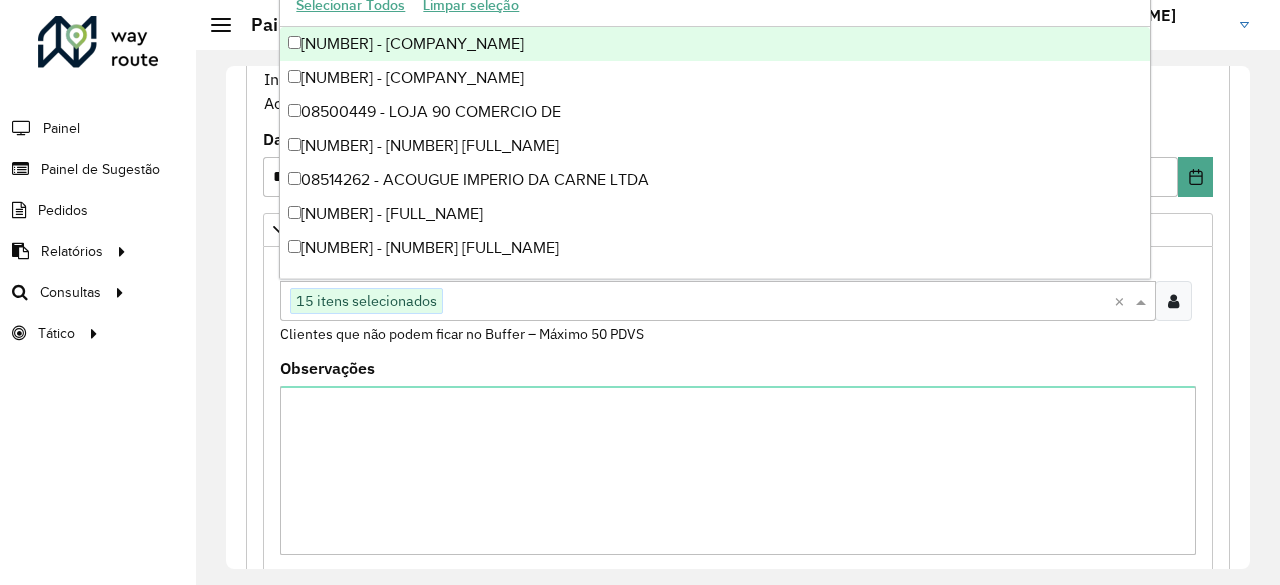 click on "Observações" at bounding box center (738, 458) 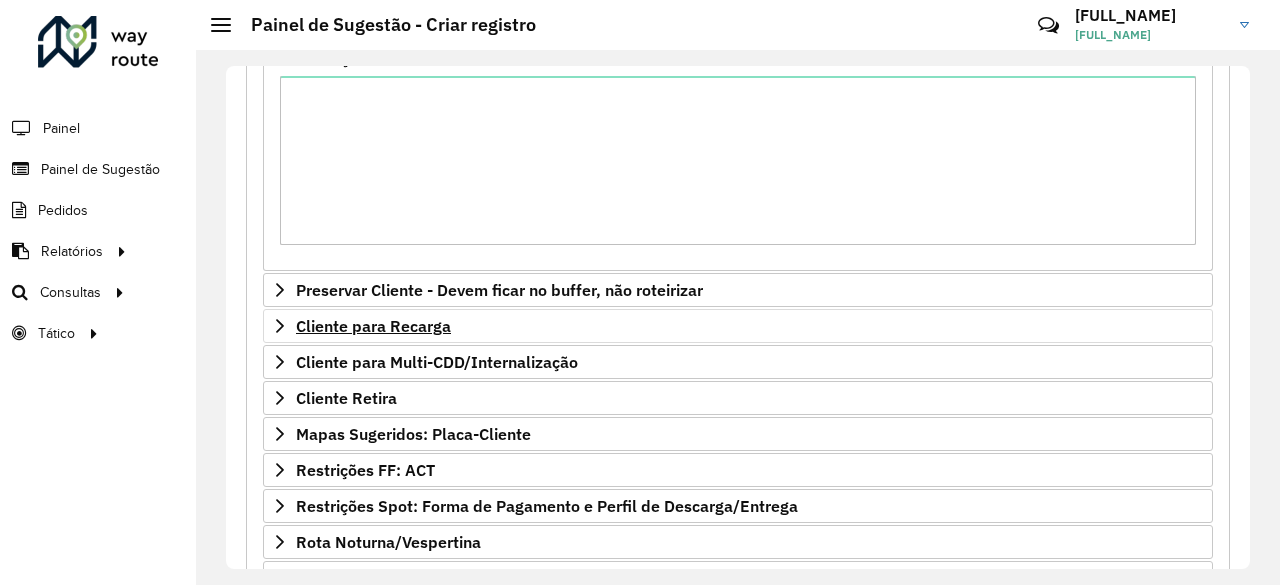 scroll, scrollTop: 530, scrollLeft: 0, axis: vertical 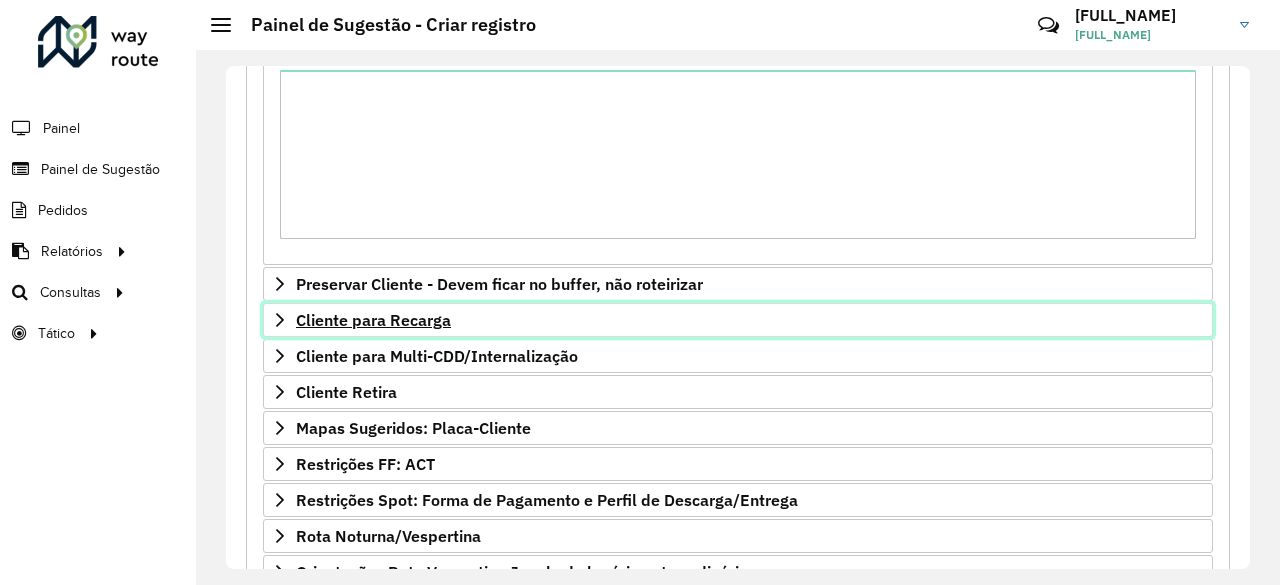 click on "Cliente para Recarga" at bounding box center (738, 320) 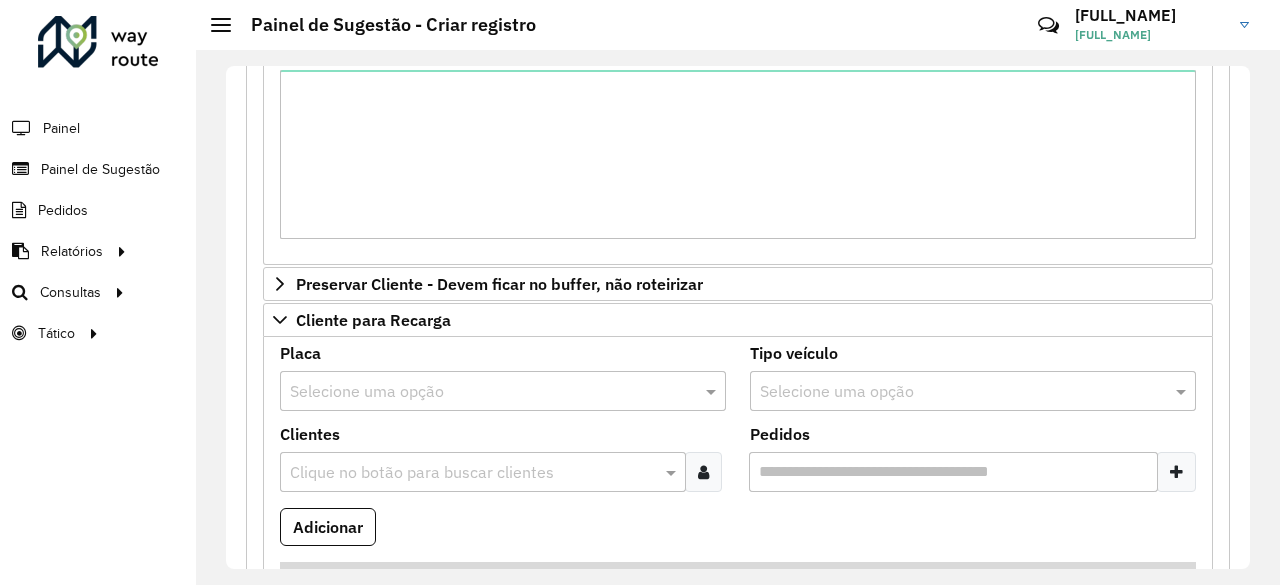click at bounding box center [483, 392] 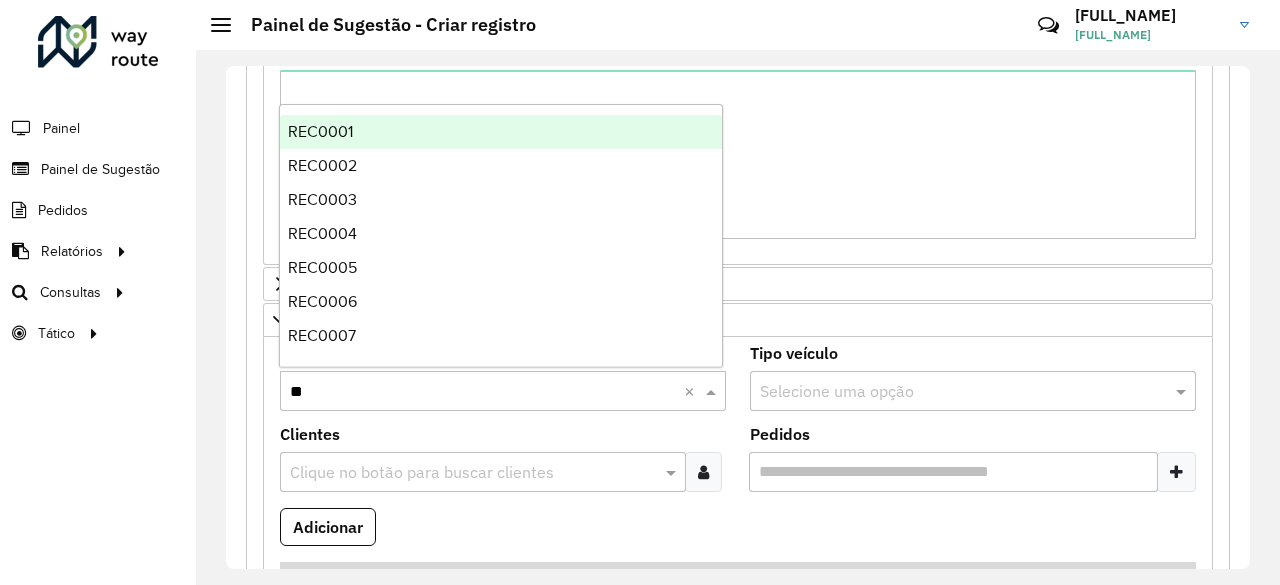 type on "***" 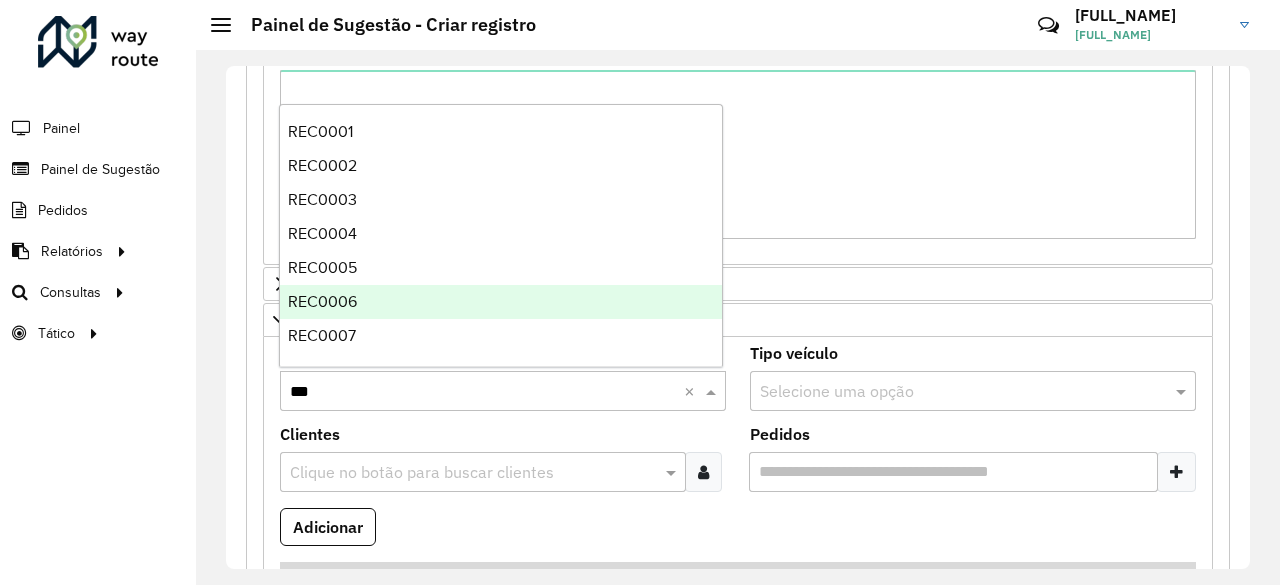 click on "REC0006" at bounding box center [501, 302] 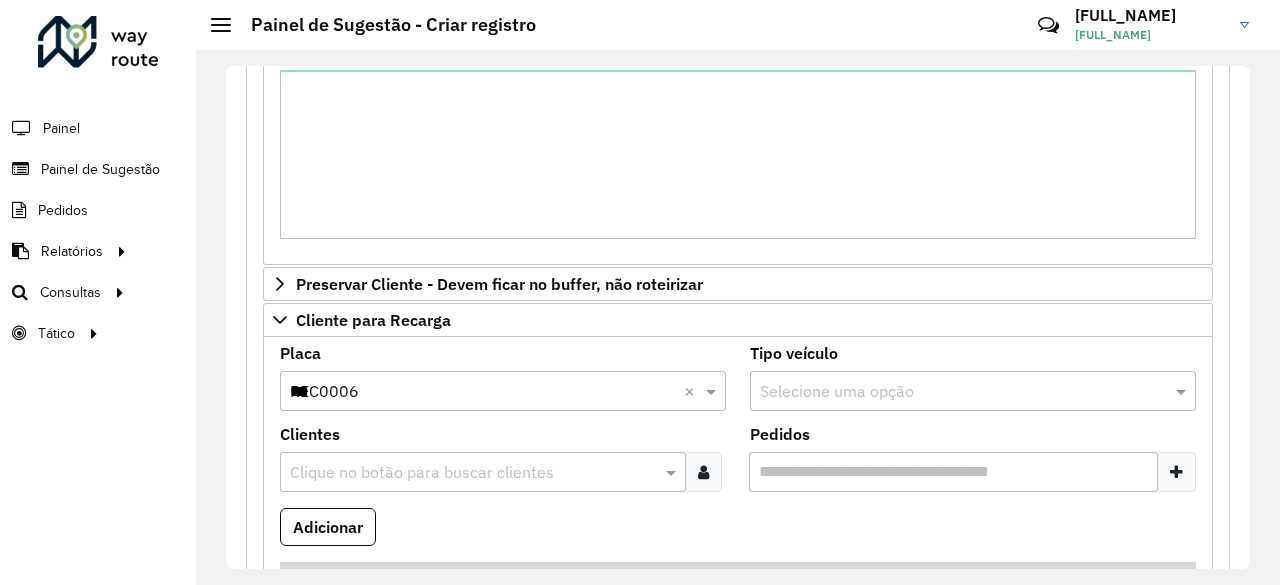 click at bounding box center (473, 473) 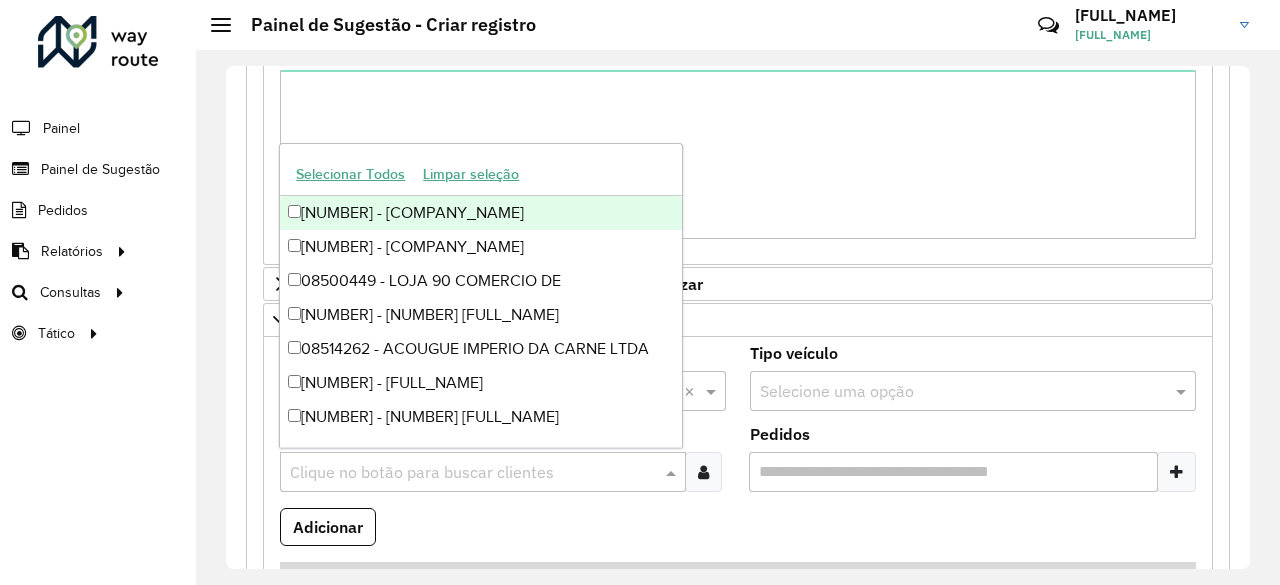 paste on "*****" 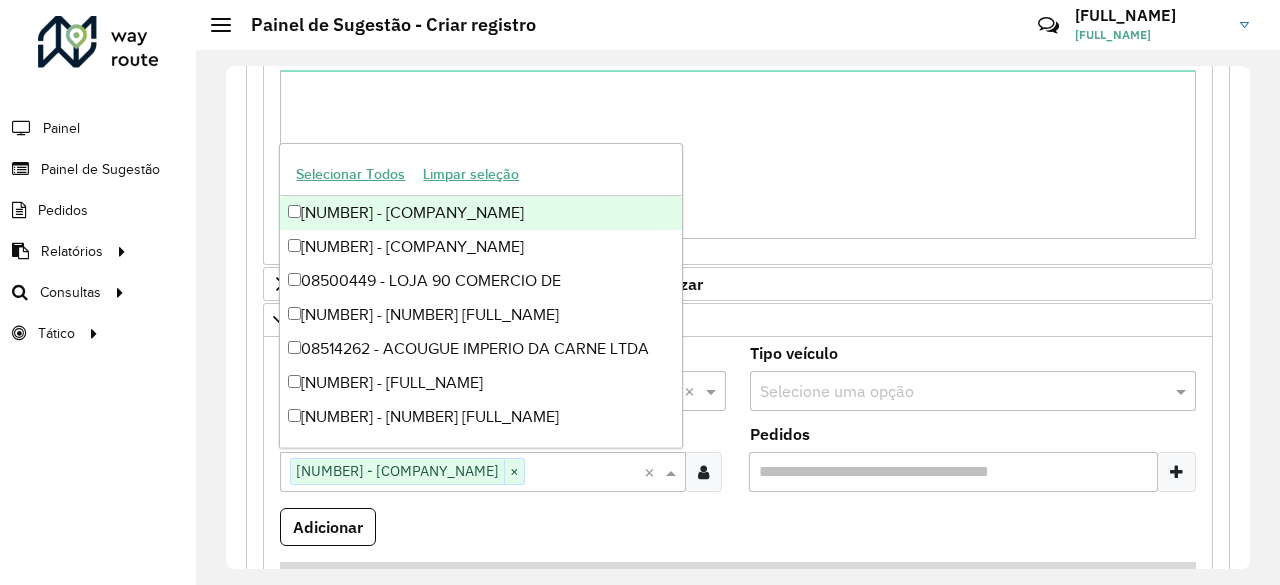 paste on "****" 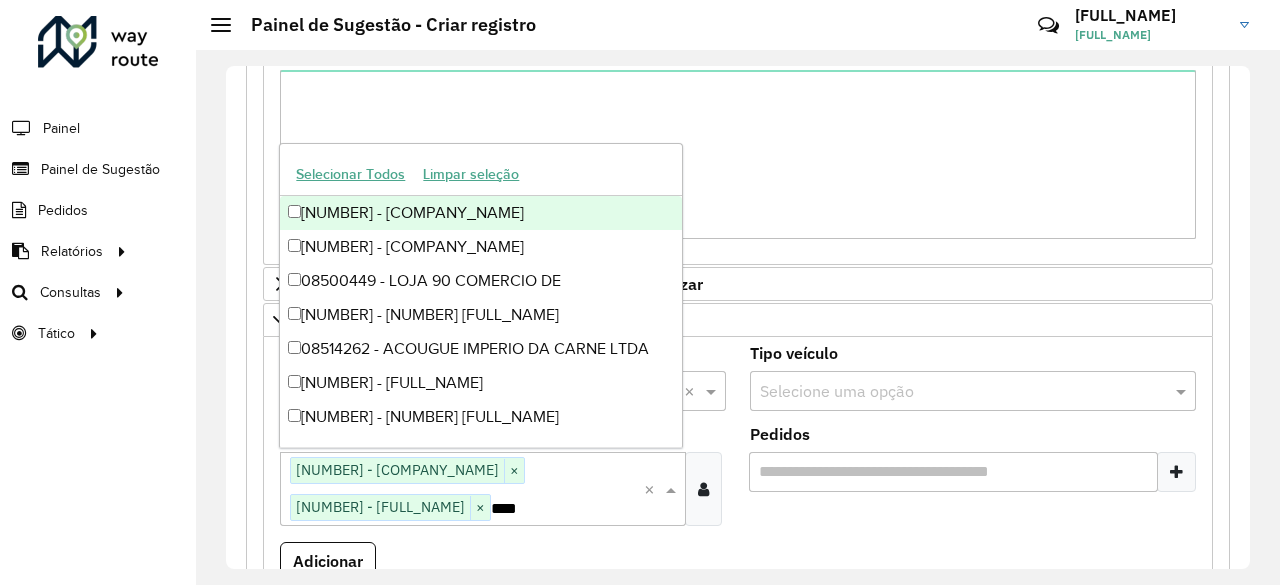 type 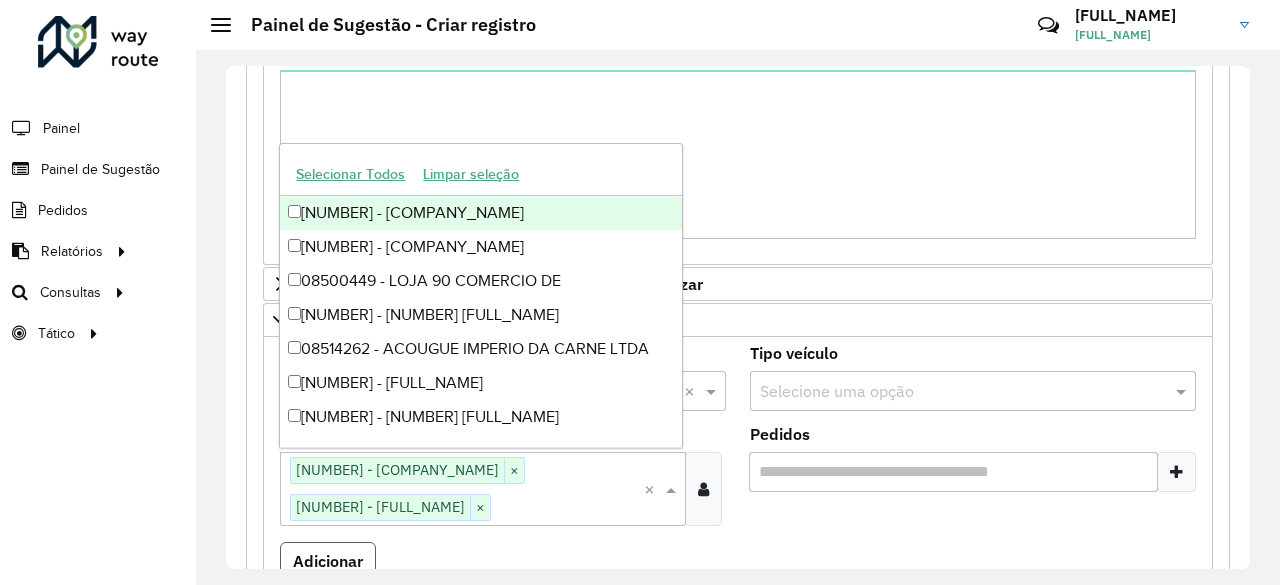 click on "Adicionar" at bounding box center (328, 561) 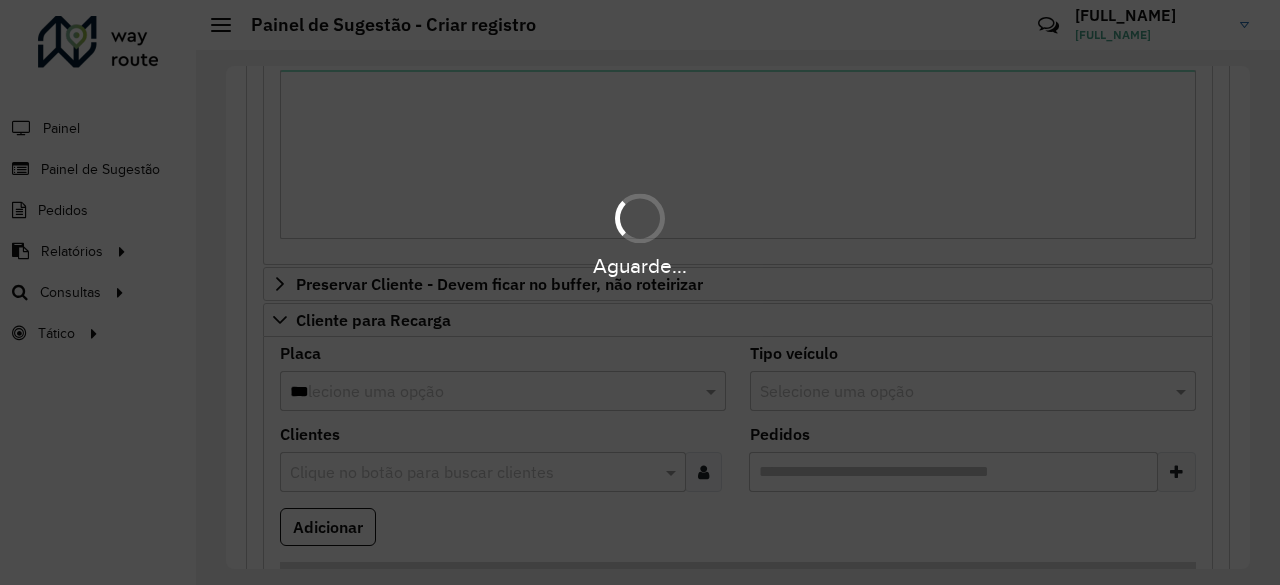 type 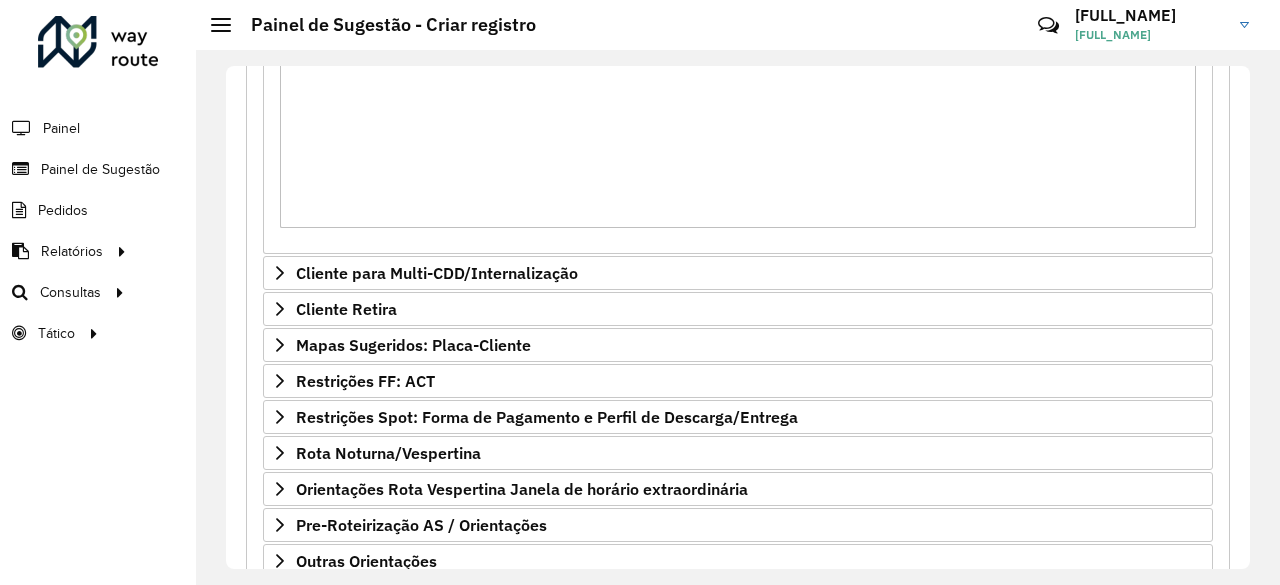scroll, scrollTop: 1305, scrollLeft: 0, axis: vertical 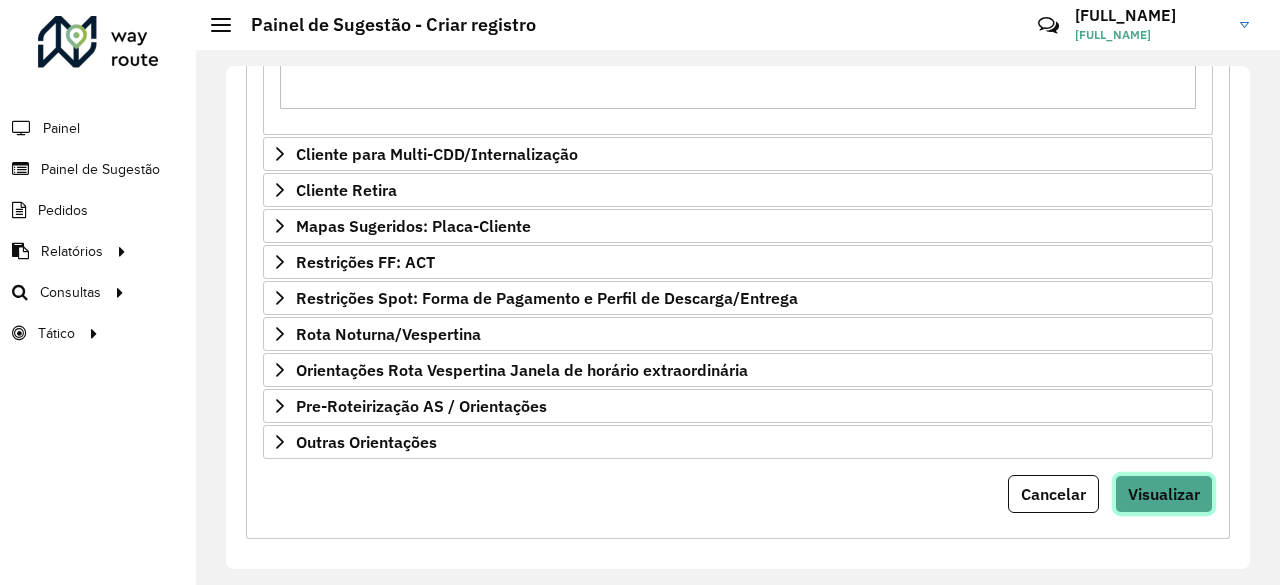 click on "Visualizar" at bounding box center [1164, 494] 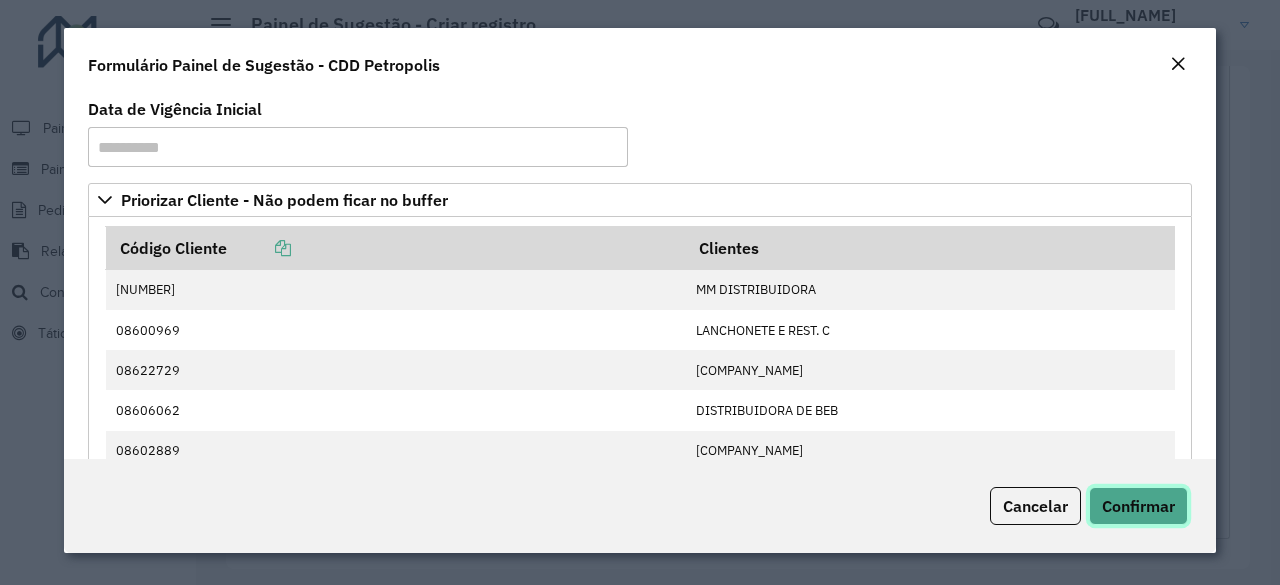click on "Confirmar" 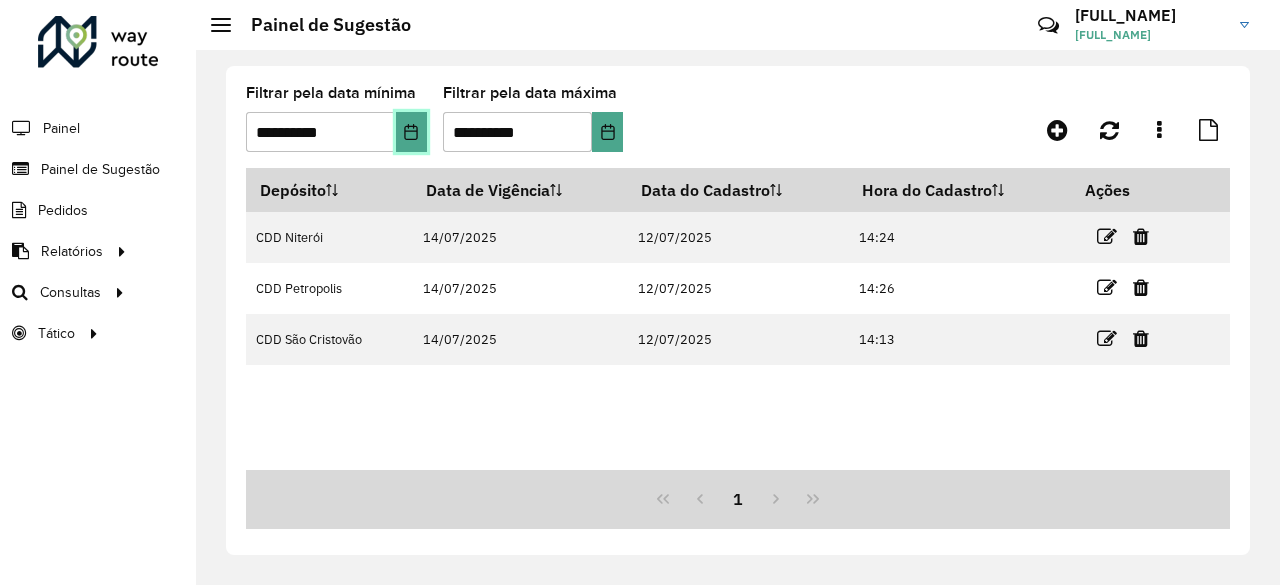click 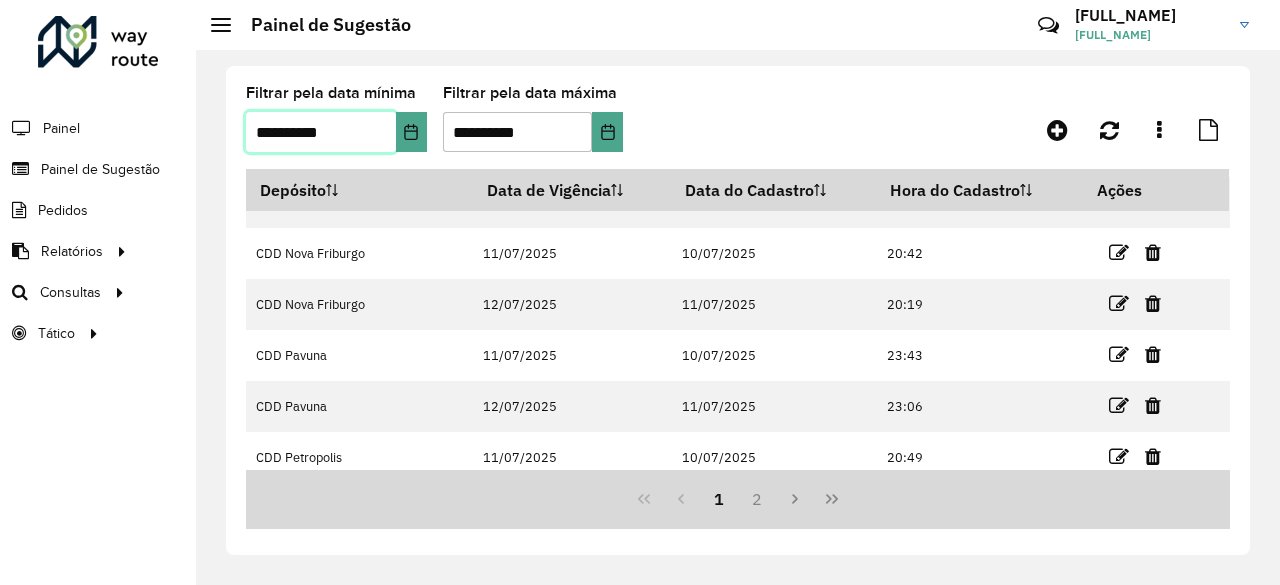 scroll, scrollTop: 348, scrollLeft: 0, axis: vertical 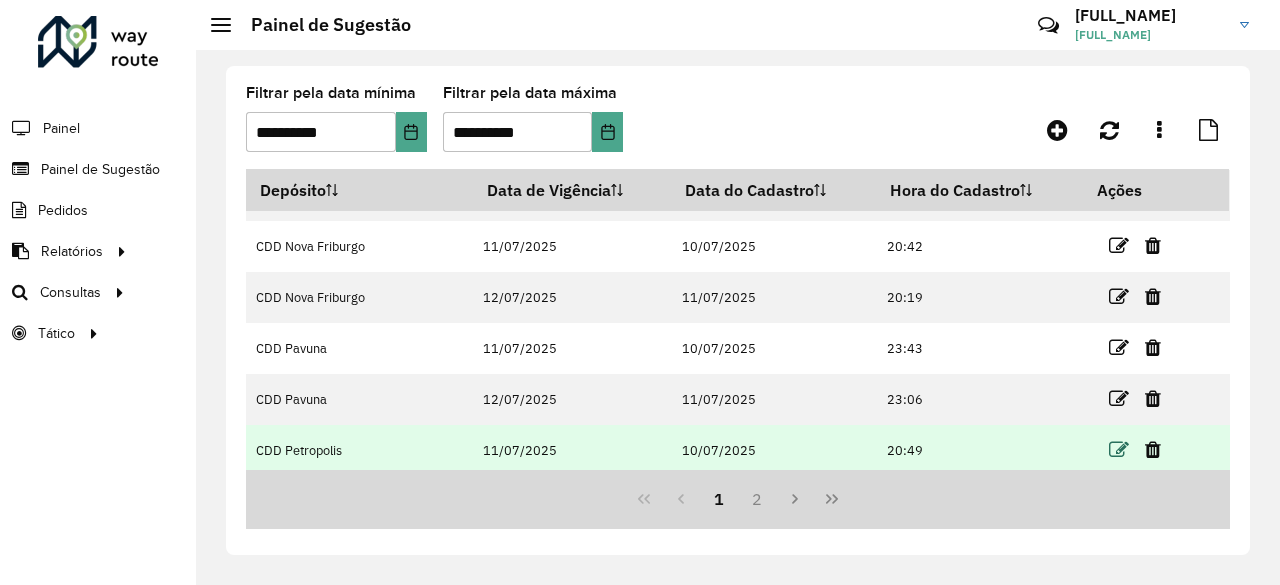 click at bounding box center (1119, 450) 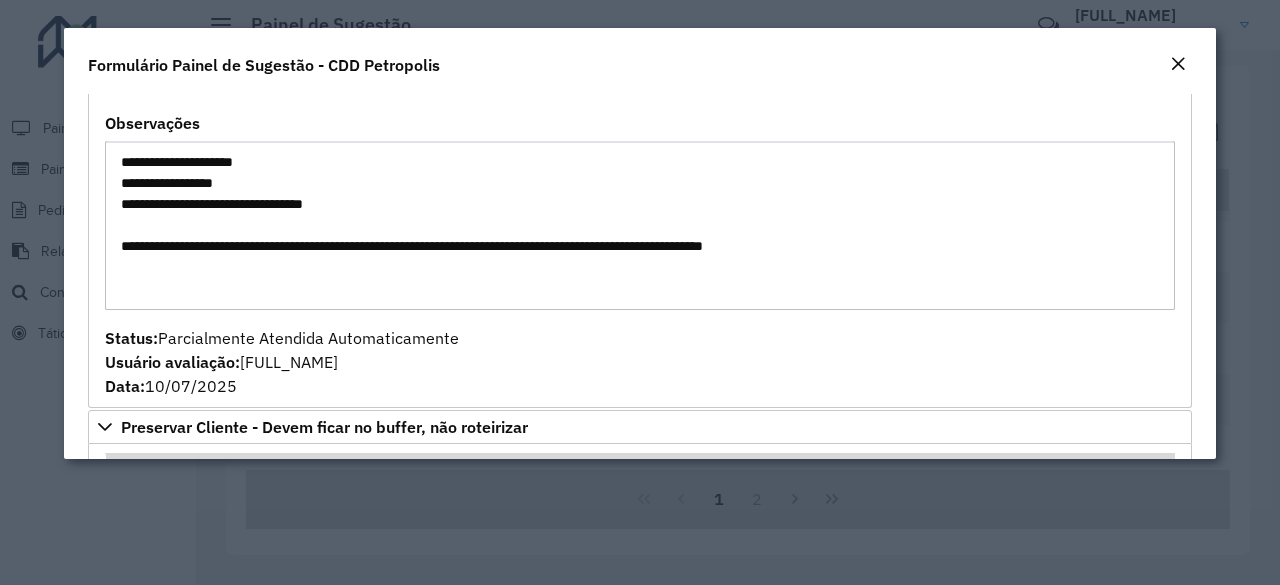 scroll, scrollTop: 1212, scrollLeft: 0, axis: vertical 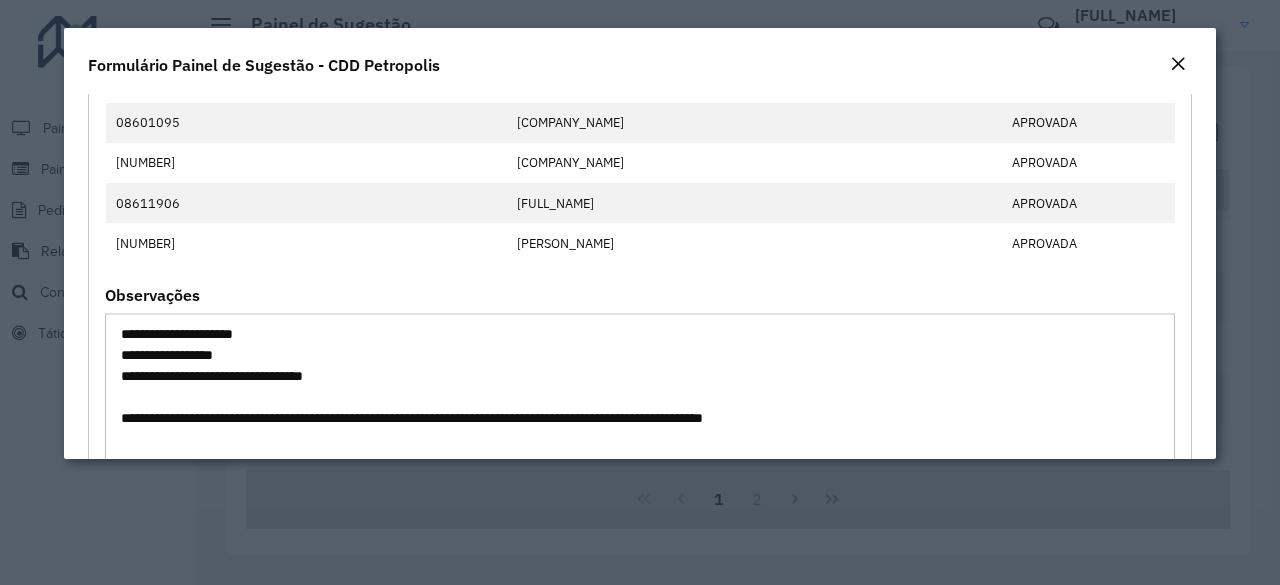 click on "**********" at bounding box center [640, 397] 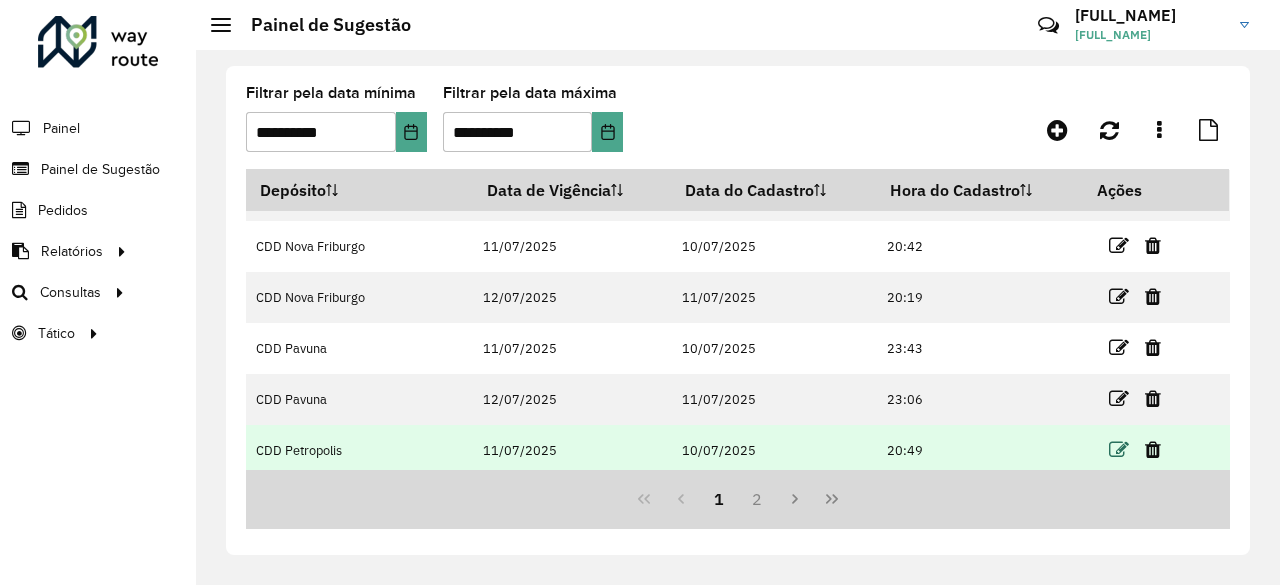 click at bounding box center (1119, 450) 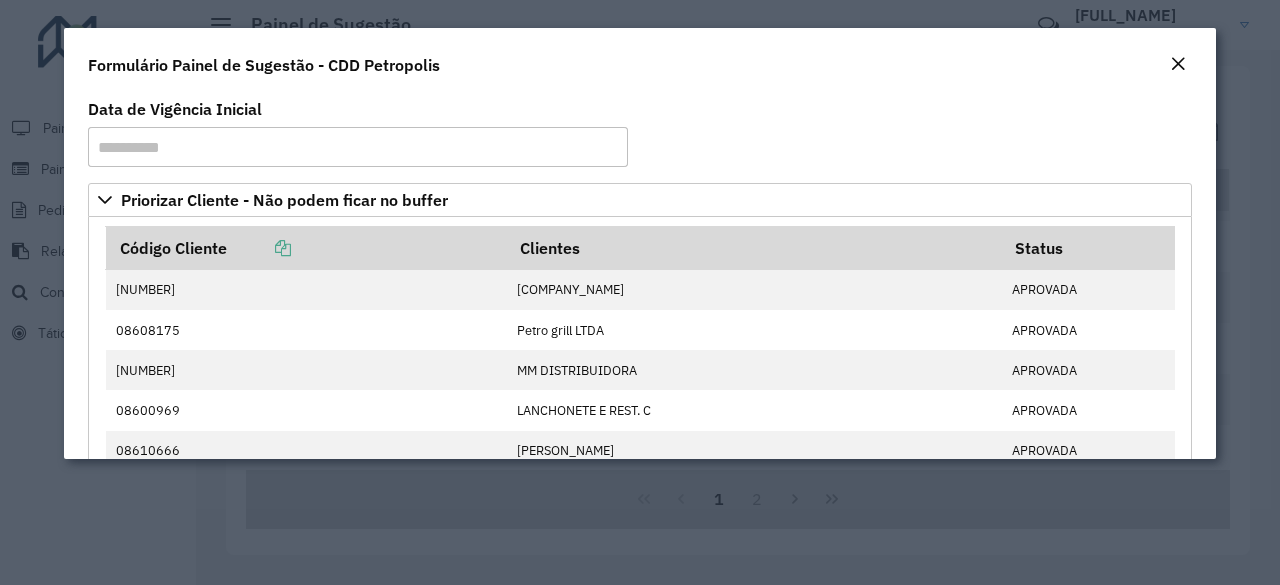 click on "**********" 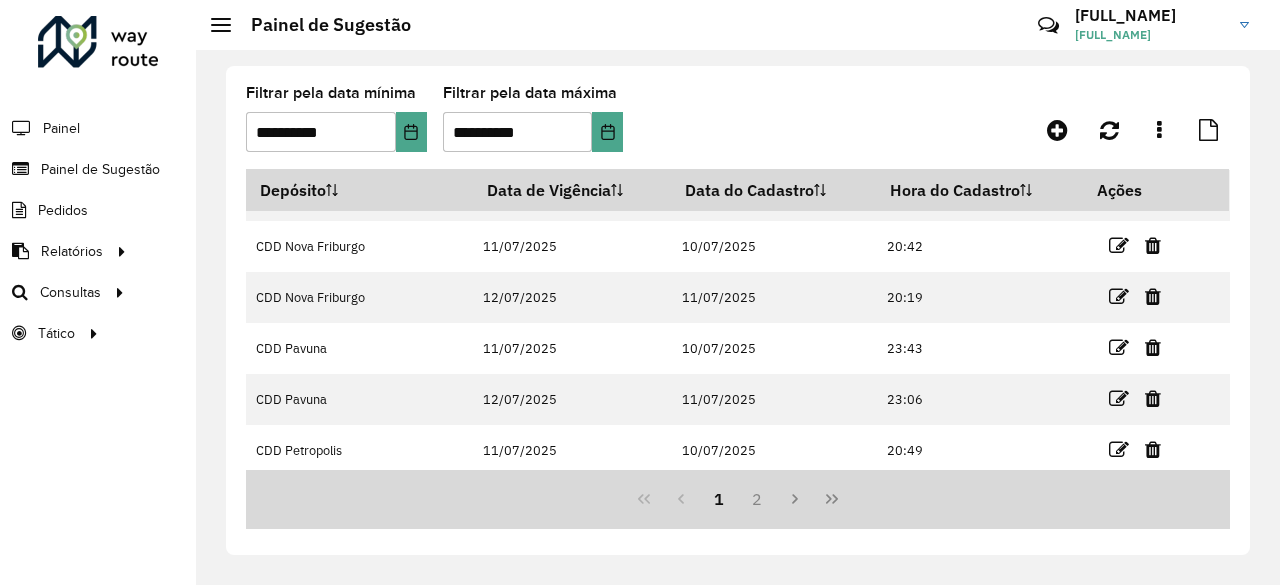 click on "**********" 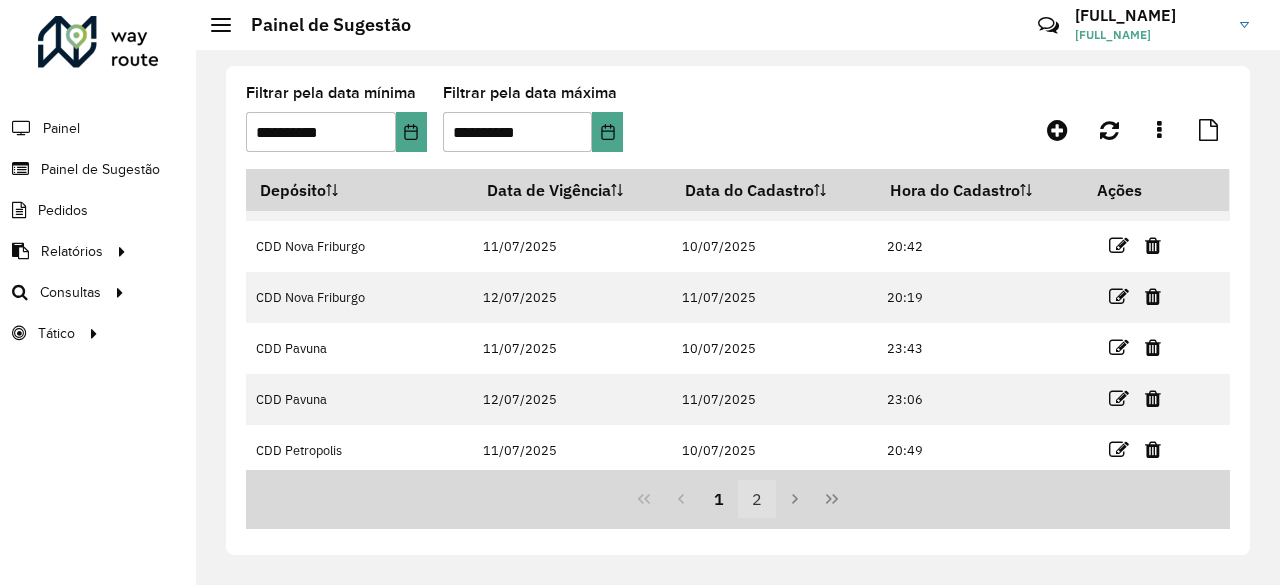 click on "2" at bounding box center (757, 499) 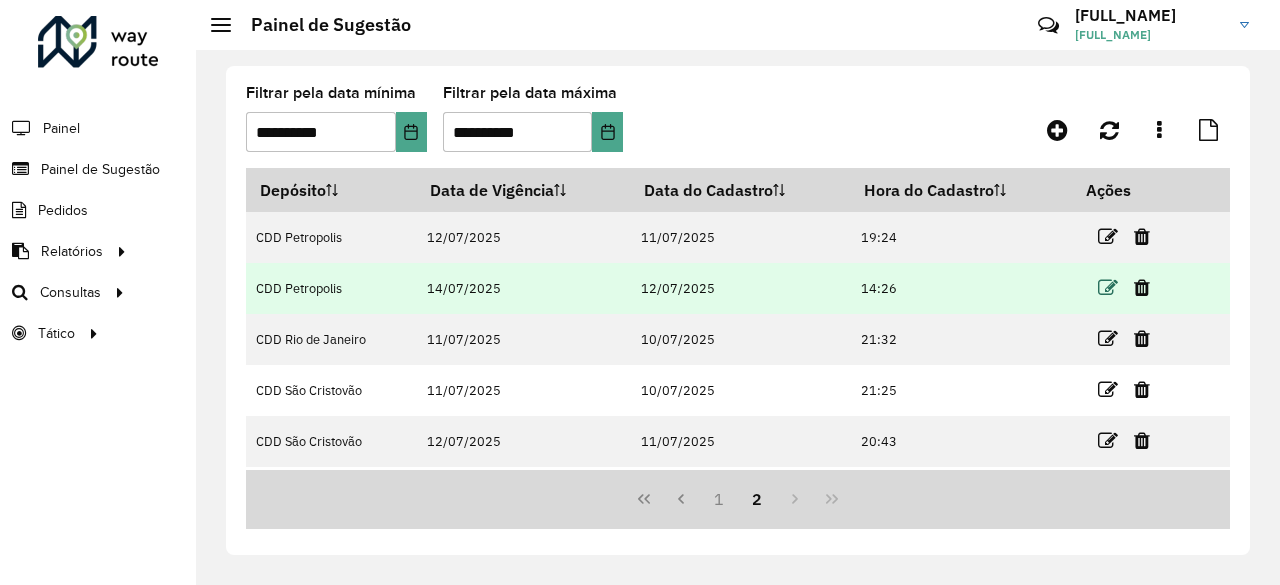 click at bounding box center (1108, 288) 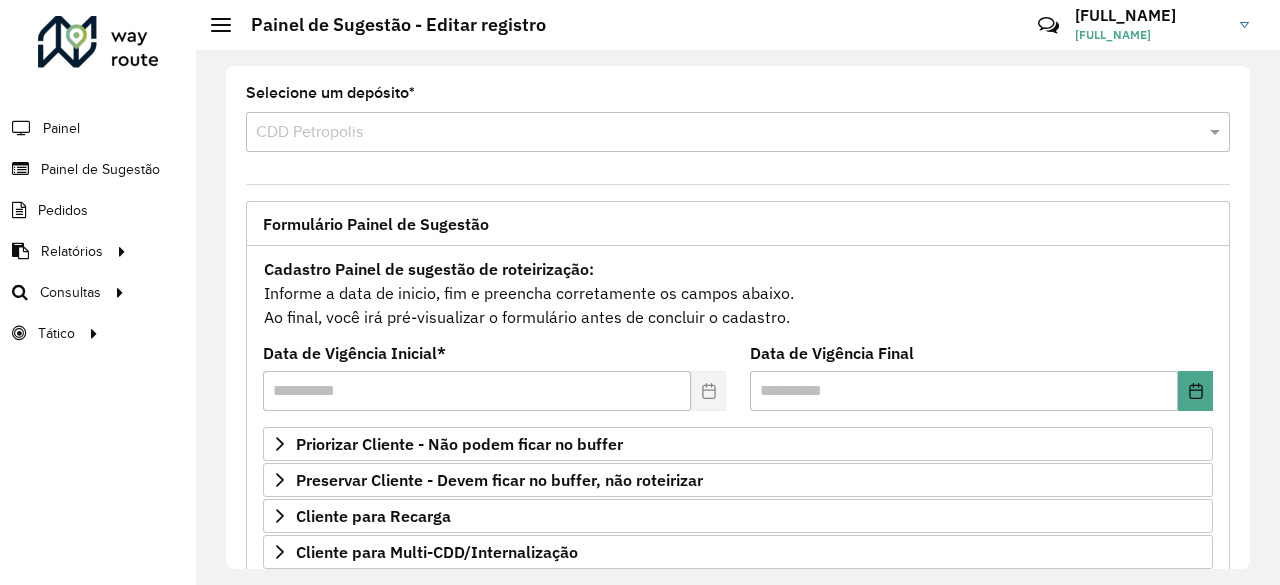 click on "**********" 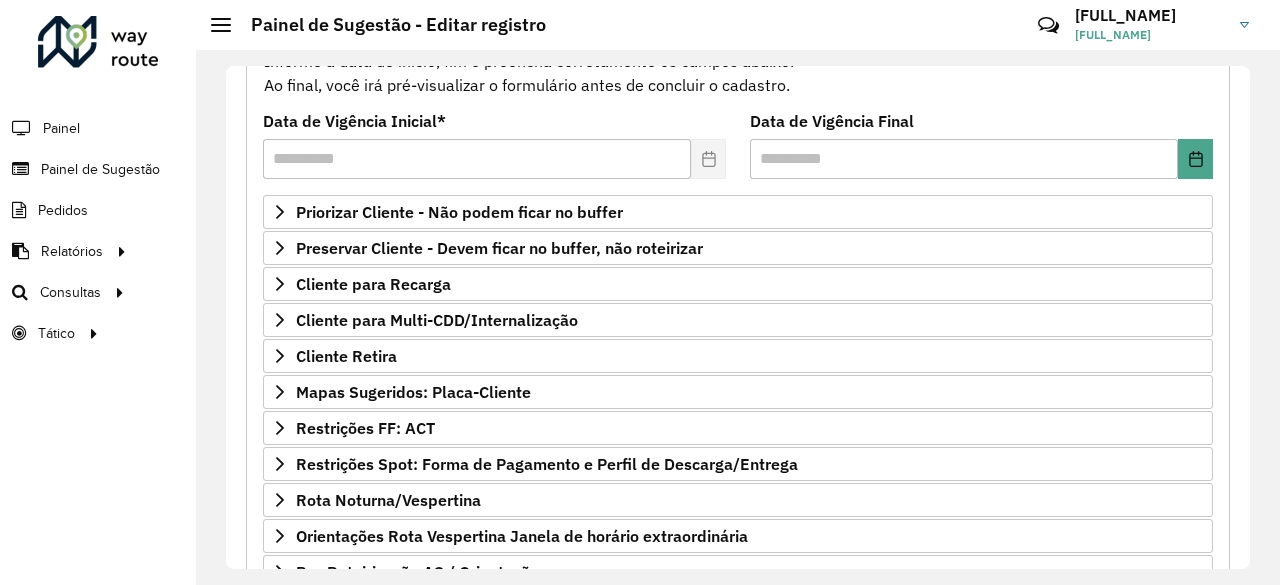 click on "Data de Vigência Final" at bounding box center (981, 154) 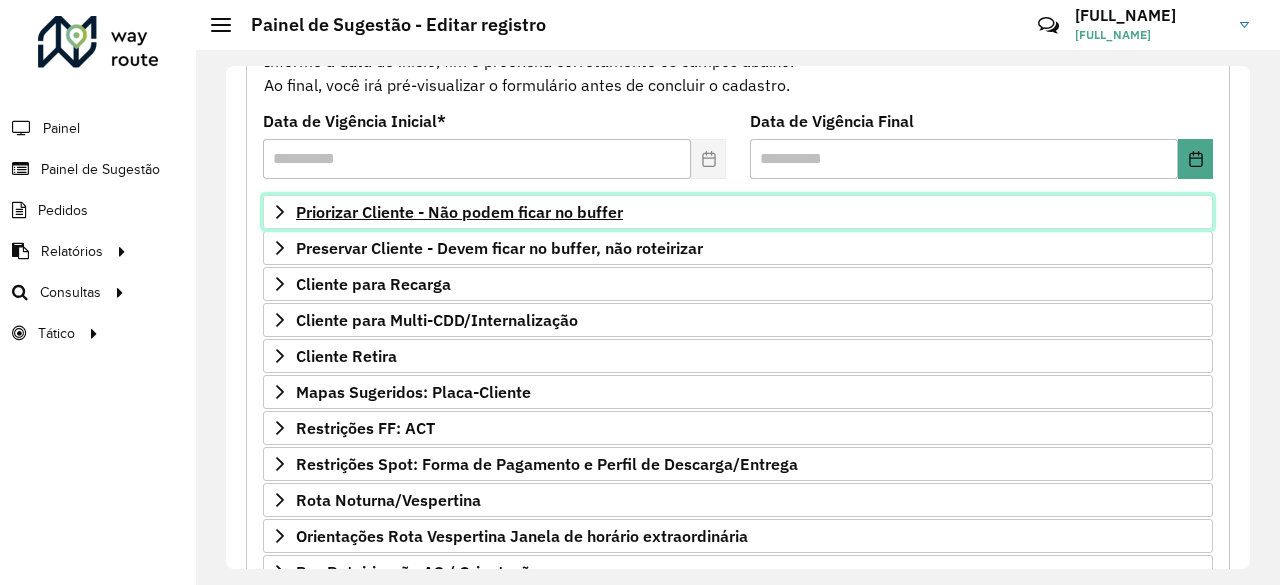 click on "Priorizar Cliente - Não podem ficar no buffer" at bounding box center (738, 212) 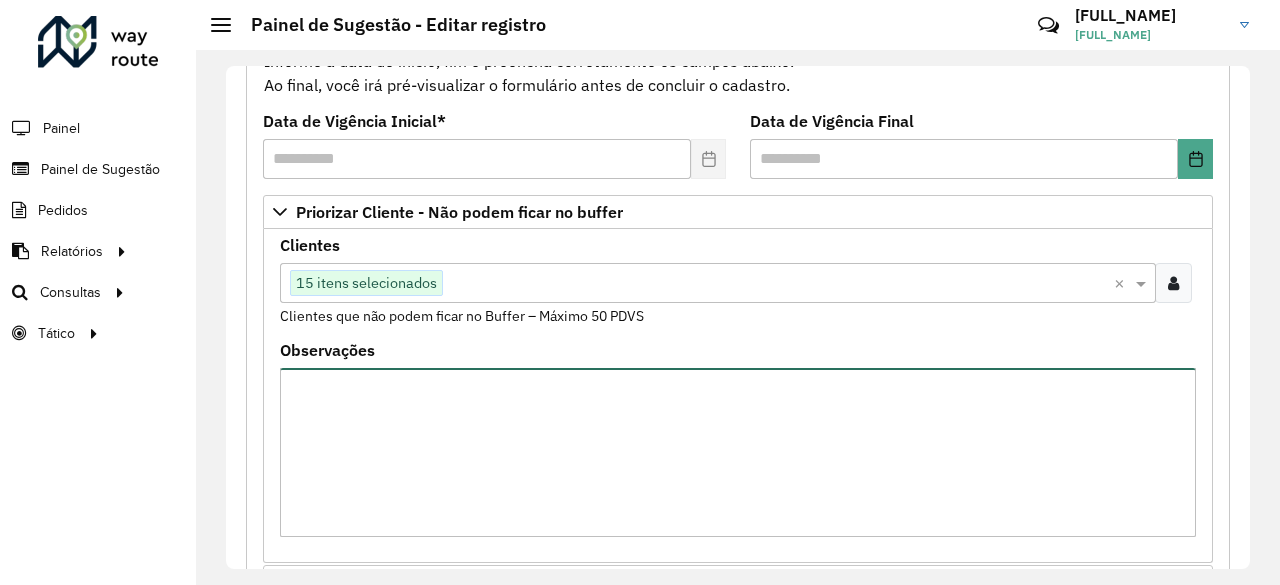 click on "Observações" at bounding box center (738, 452) 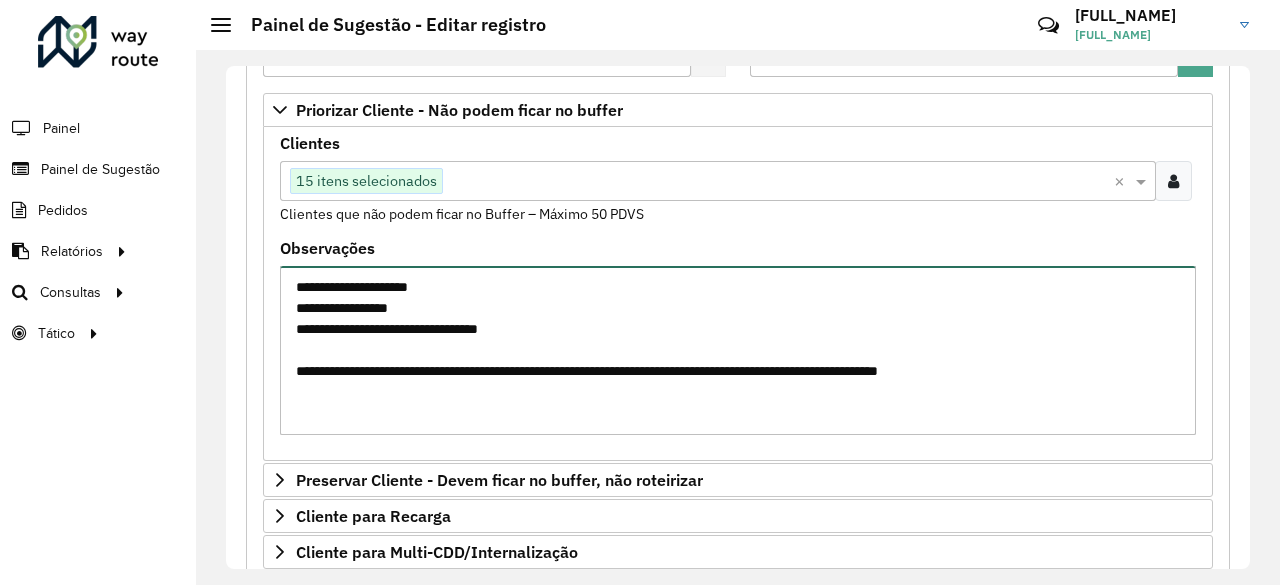 scroll, scrollTop: 336, scrollLeft: 0, axis: vertical 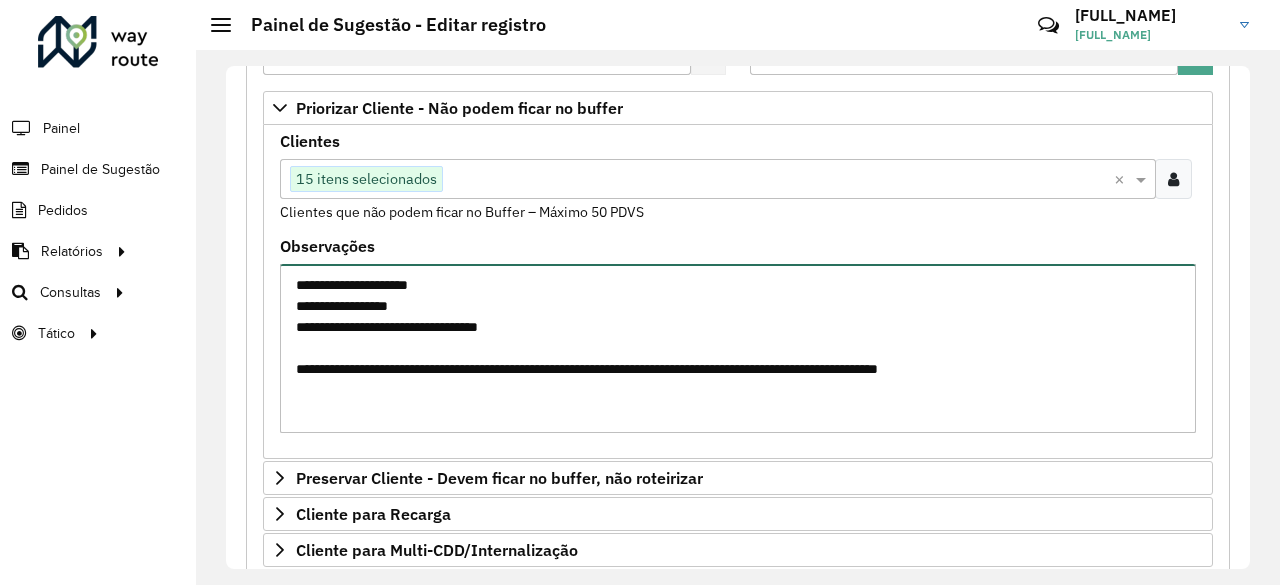 drag, startPoint x: 744, startPoint y: 372, endPoint x: 538, endPoint y: 369, distance: 206.02185 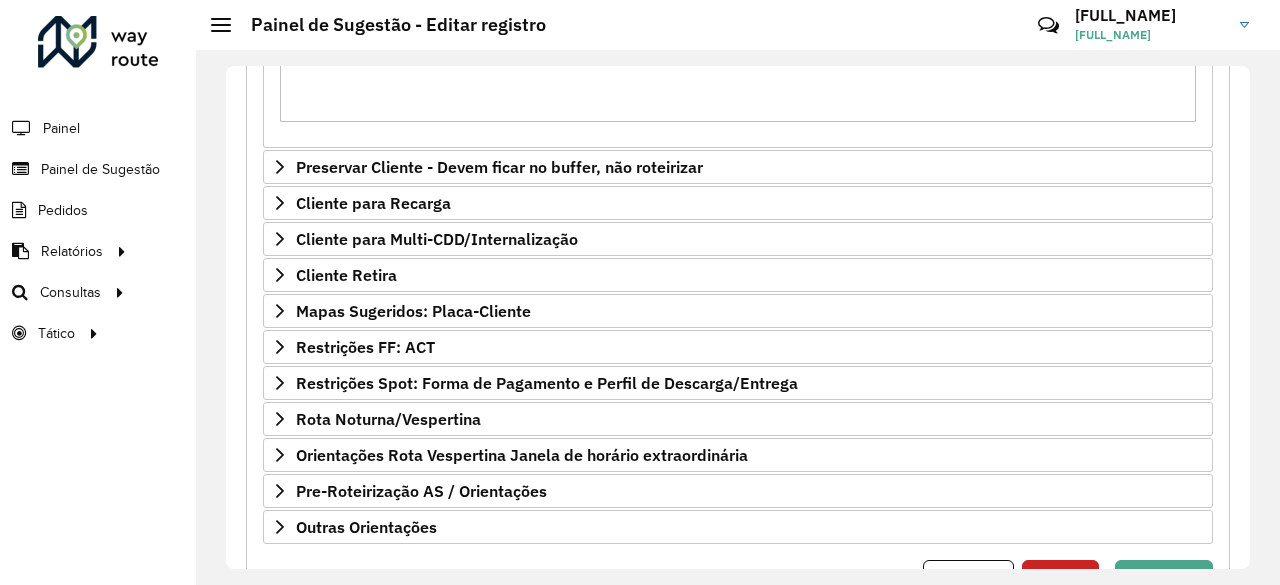 scroll, scrollTop: 734, scrollLeft: 0, axis: vertical 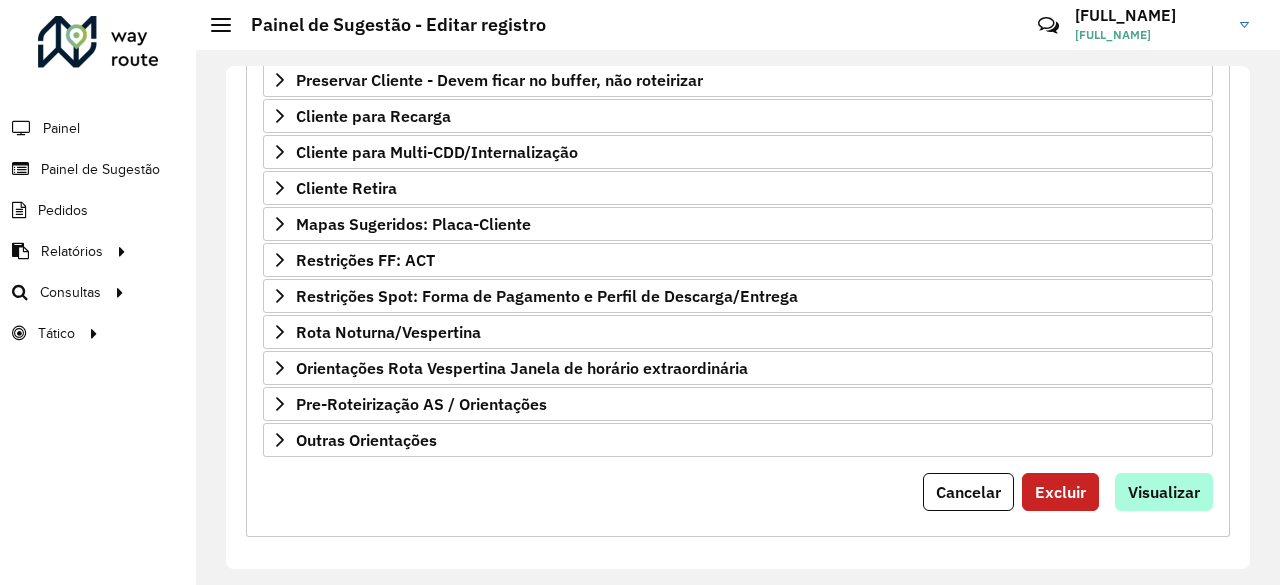 type on "**********" 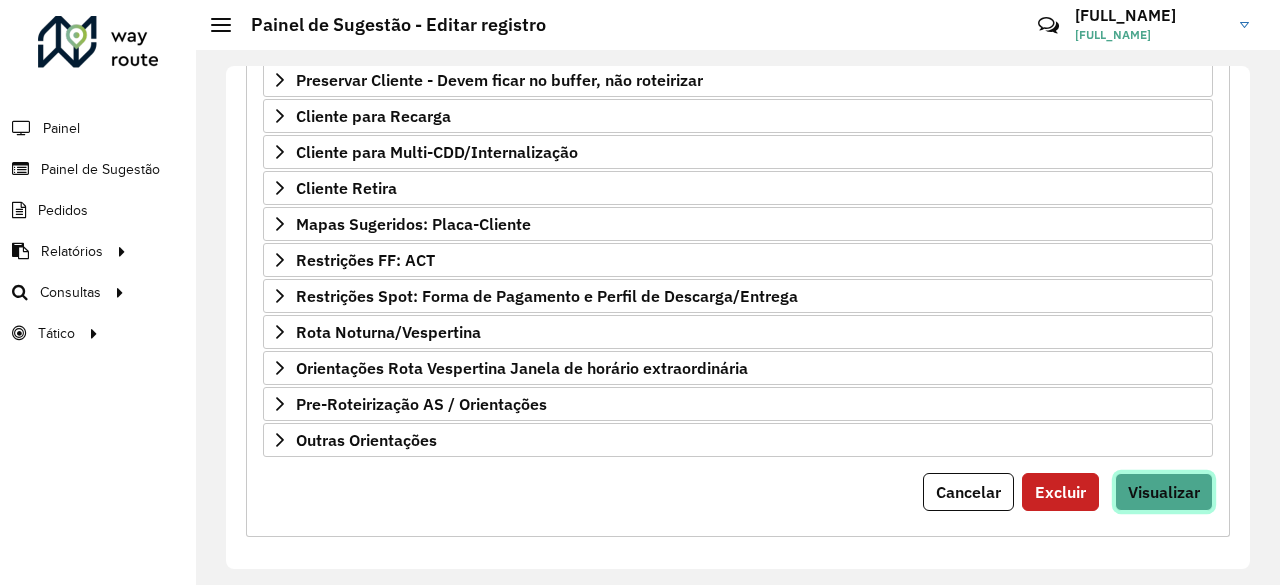 click on "Visualizar" at bounding box center (1164, 492) 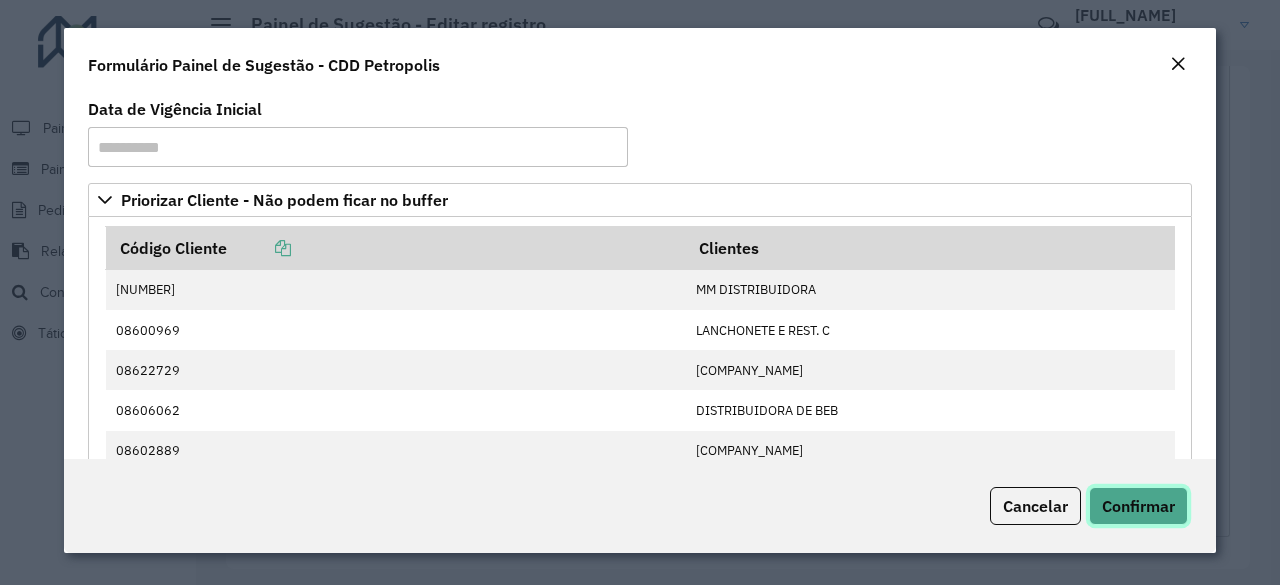click on "Confirmar" 